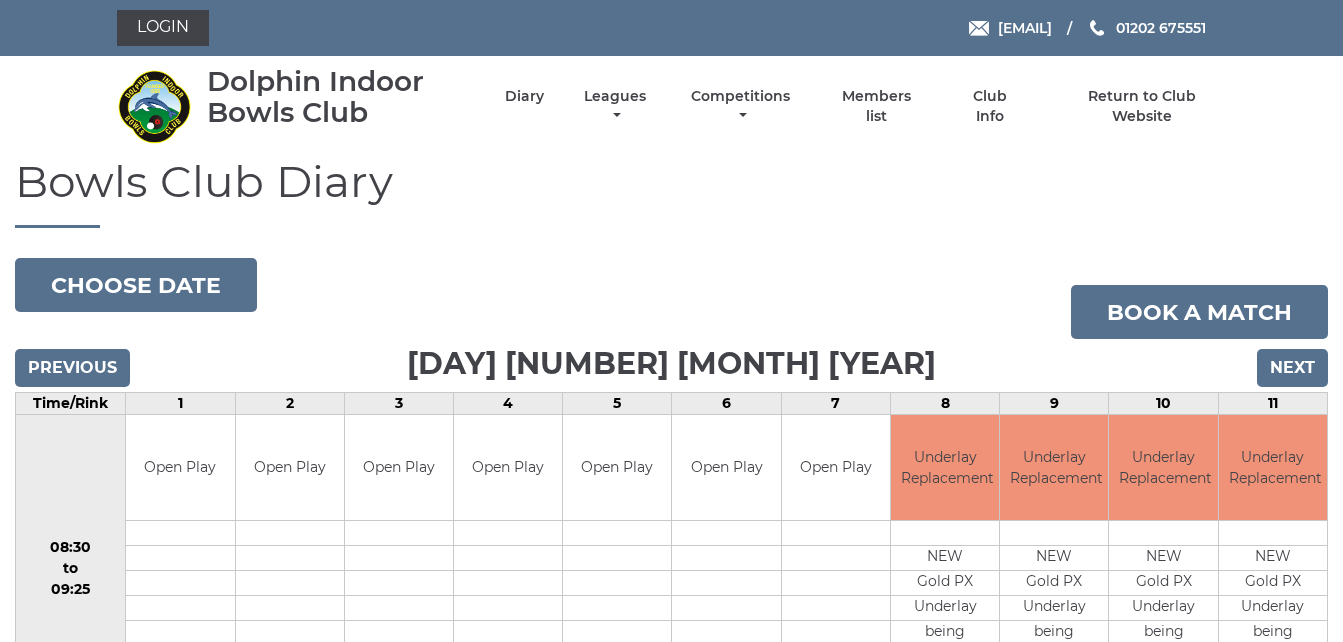 scroll, scrollTop: 0, scrollLeft: 0, axis: both 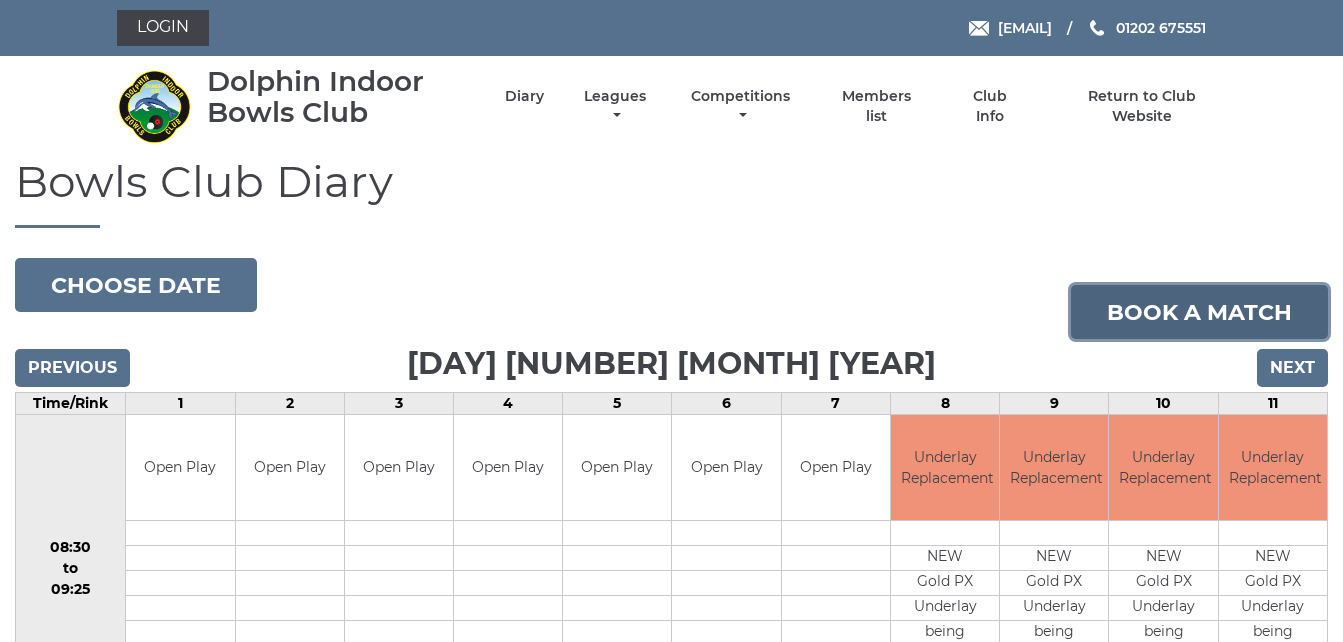click on "Book a match" at bounding box center [1199, 312] 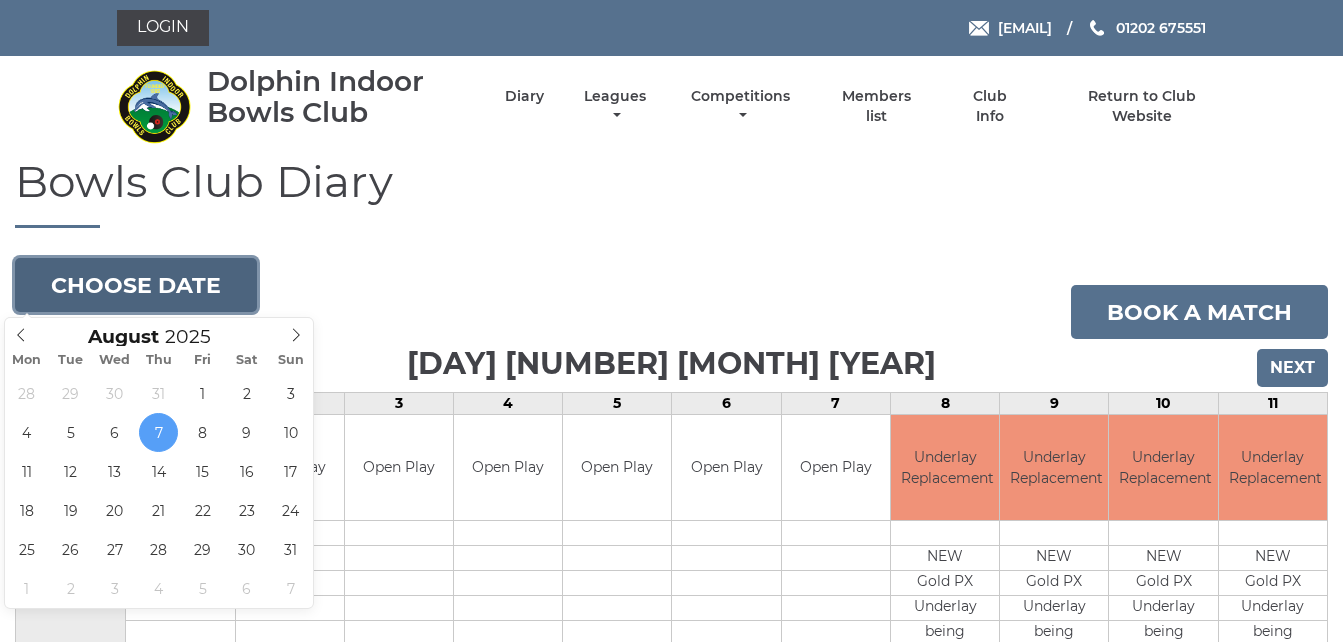 click on "Choose date" at bounding box center (136, 285) 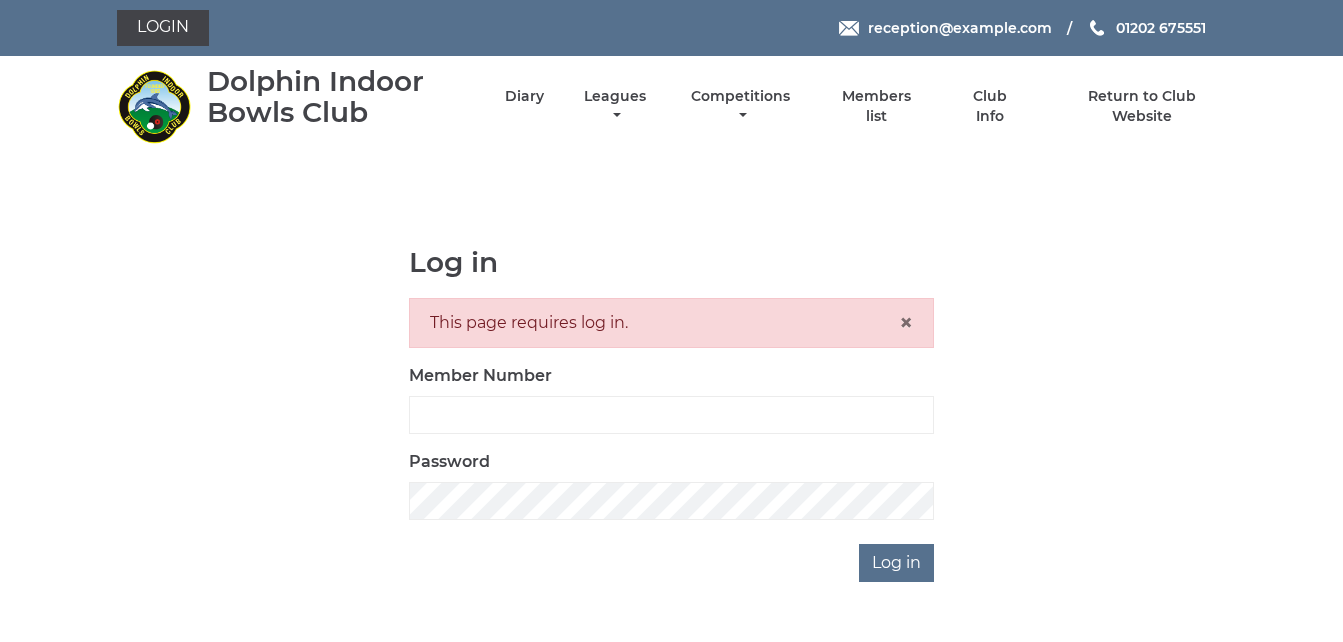 scroll, scrollTop: 0, scrollLeft: 0, axis: both 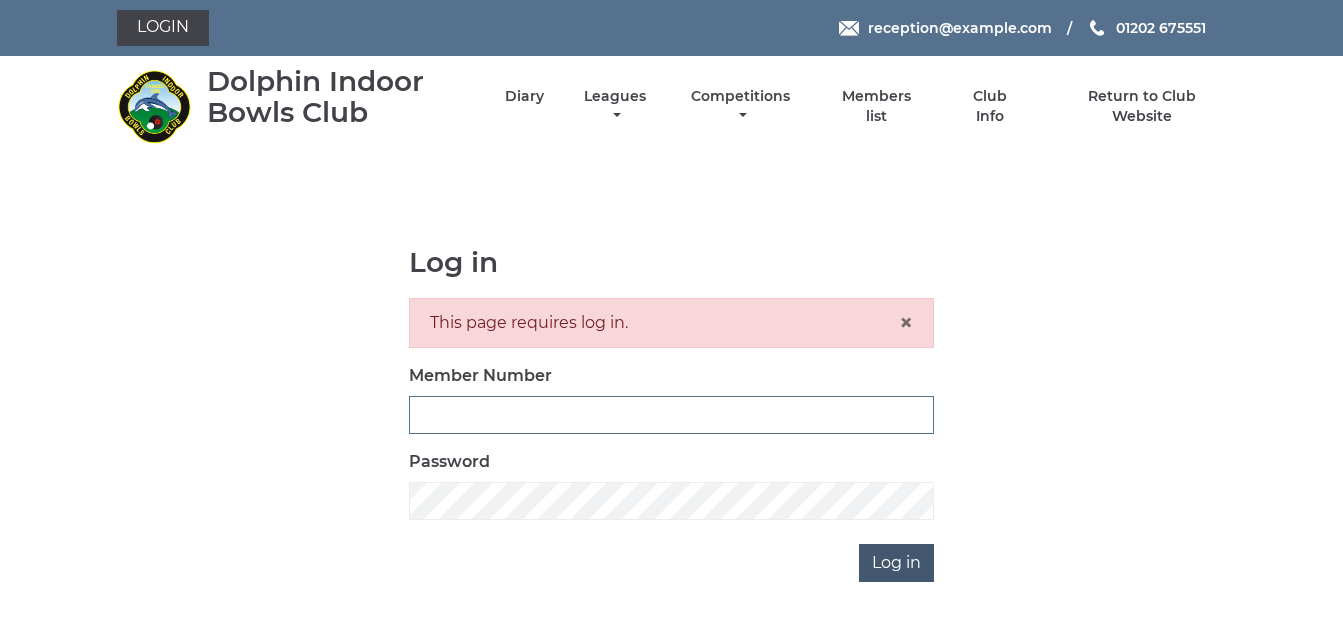 type on "3783" 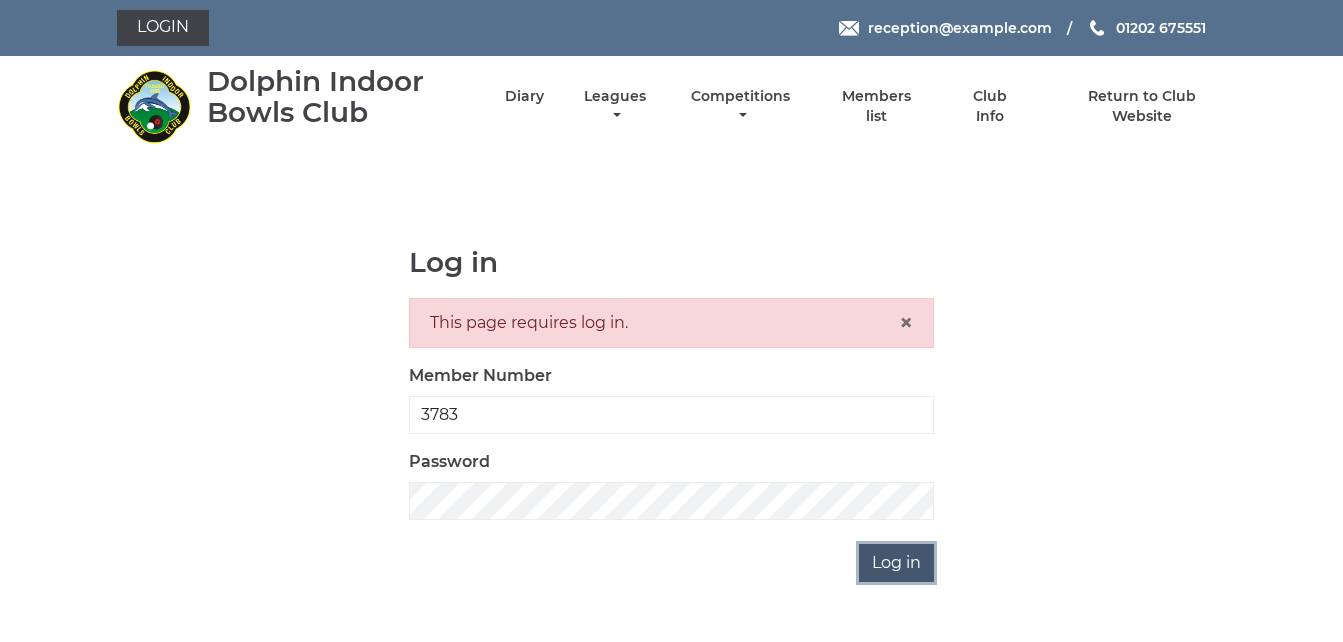 click on "Log in" at bounding box center (896, 563) 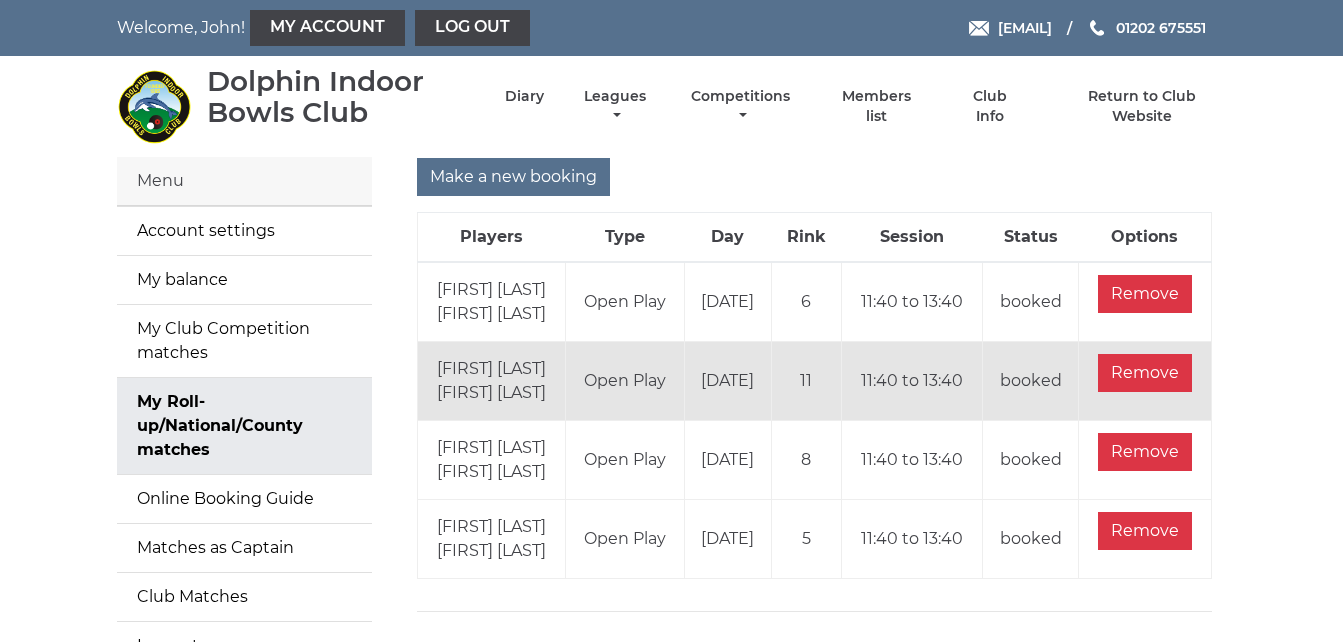scroll, scrollTop: 0, scrollLeft: 0, axis: both 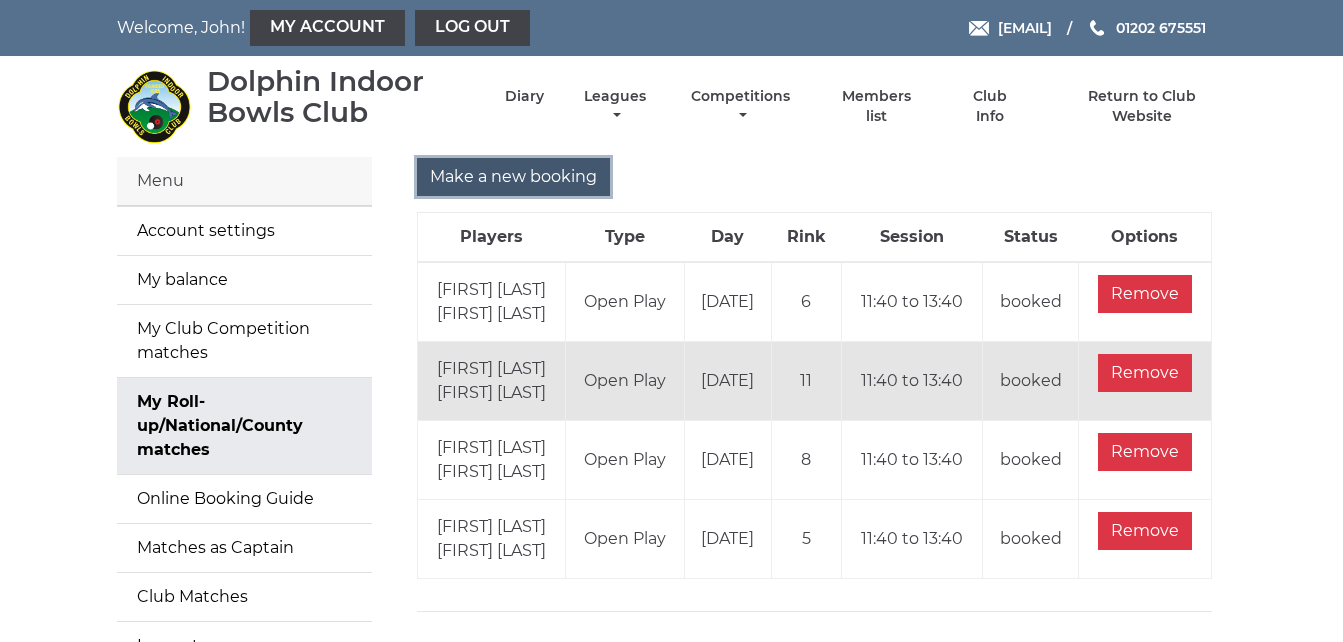 click on "Make a new booking" at bounding box center (513, 177) 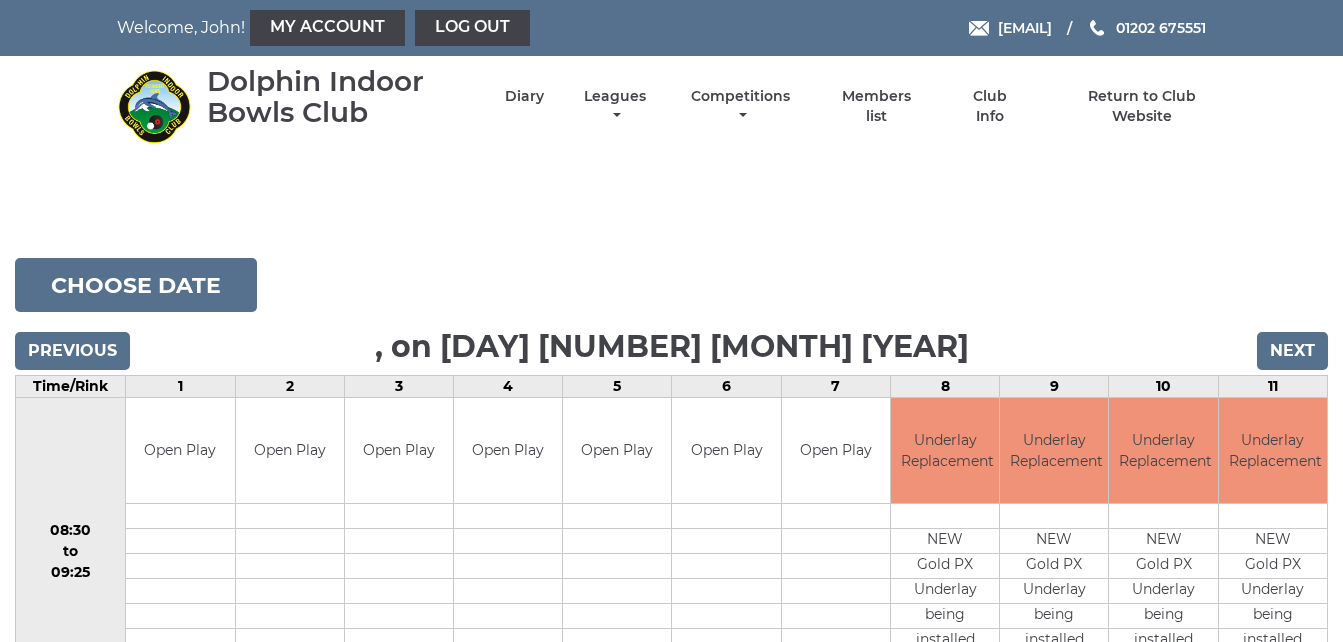 scroll, scrollTop: 0, scrollLeft: 0, axis: both 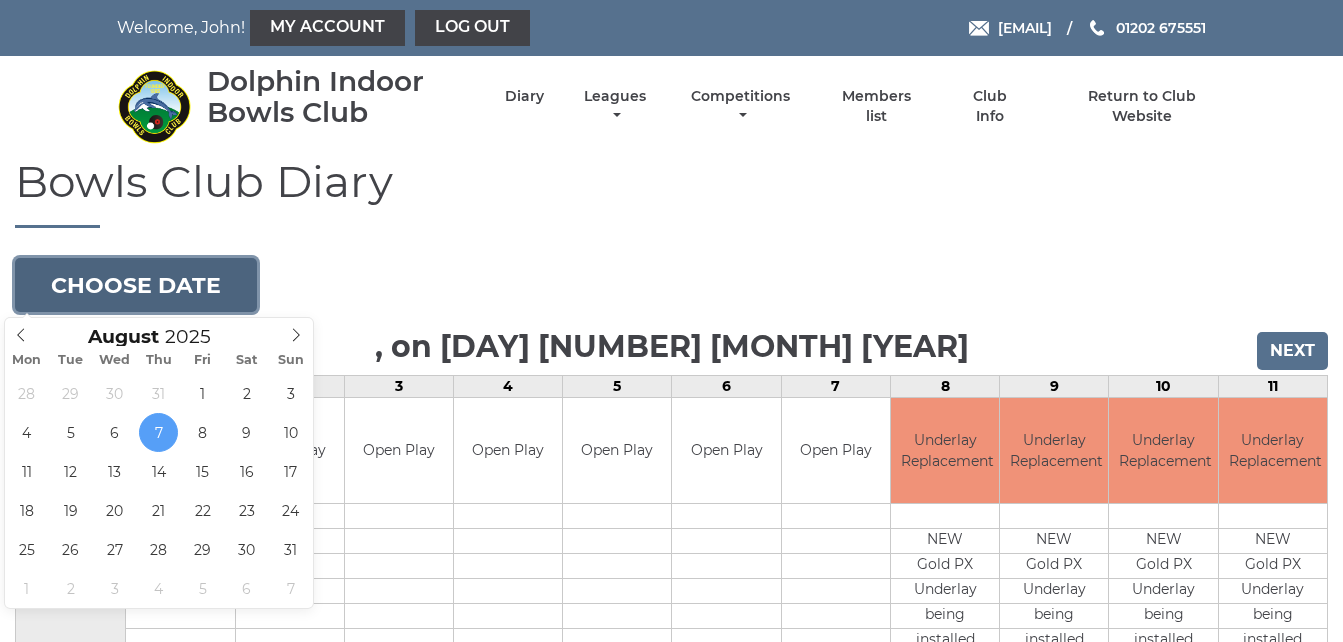 click on "Choose date" at bounding box center (136, 285) 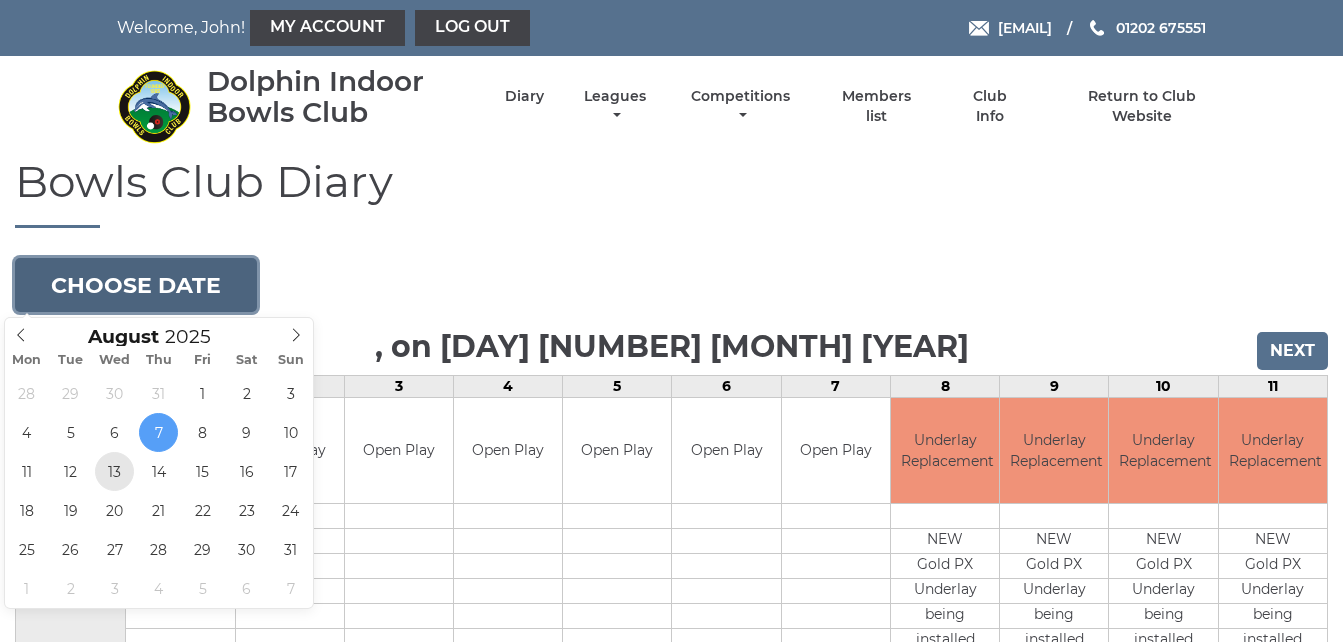 type on "2025-08-13" 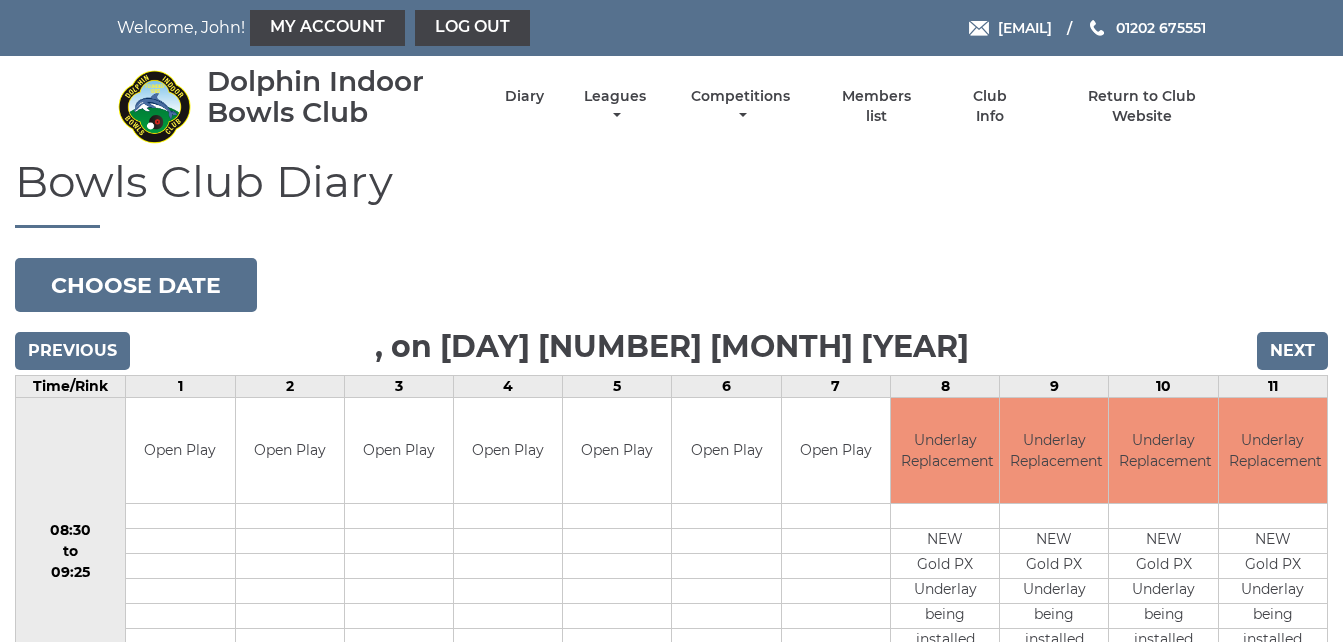 click on "08:30 to 09:25" at bounding box center [71, 551] 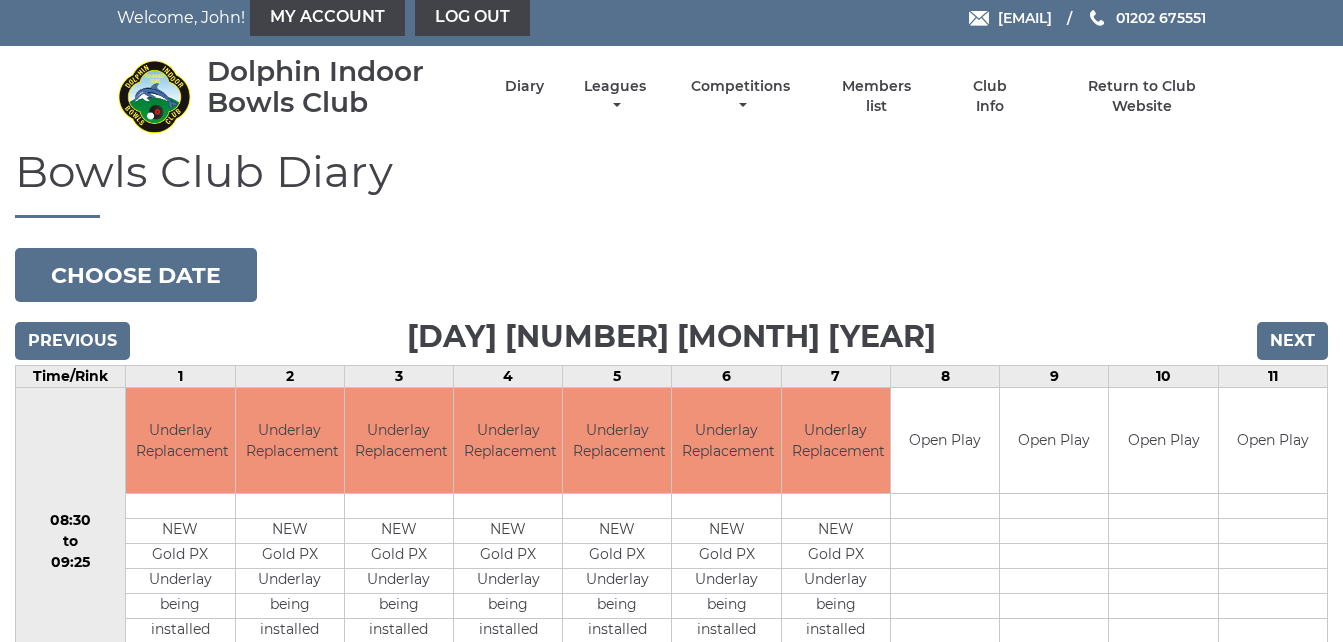 scroll, scrollTop: 0, scrollLeft: 0, axis: both 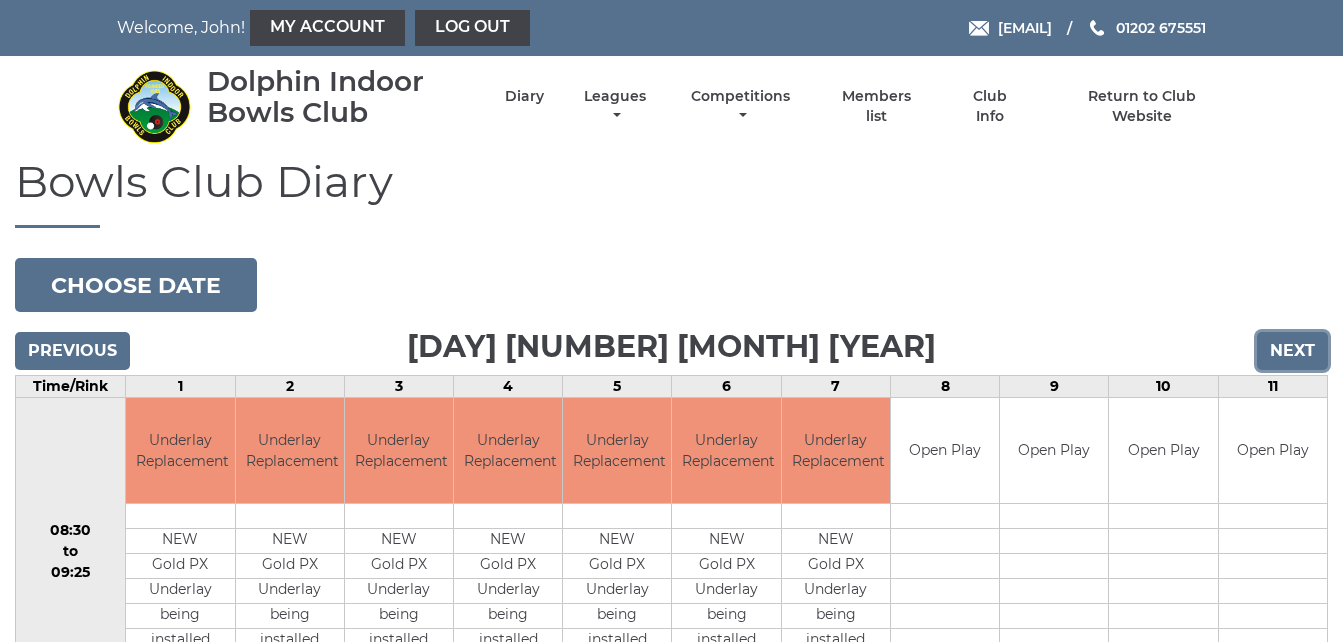 click on "Next" at bounding box center [1292, 351] 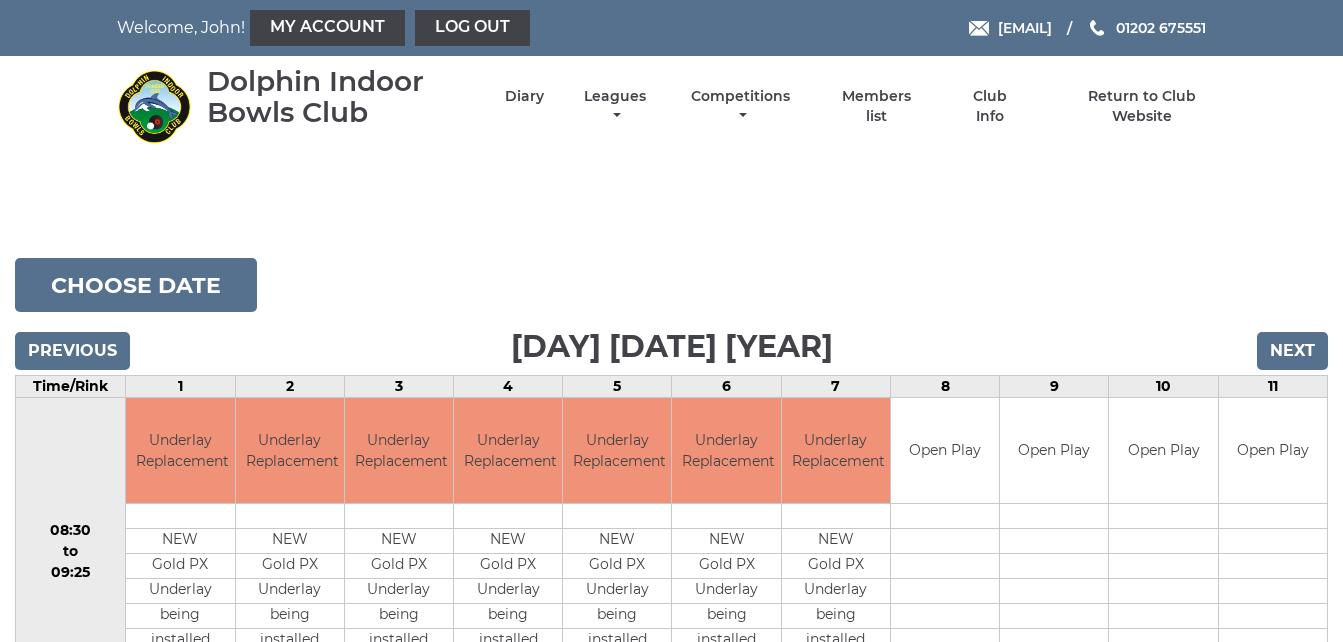 scroll, scrollTop: 0, scrollLeft: 0, axis: both 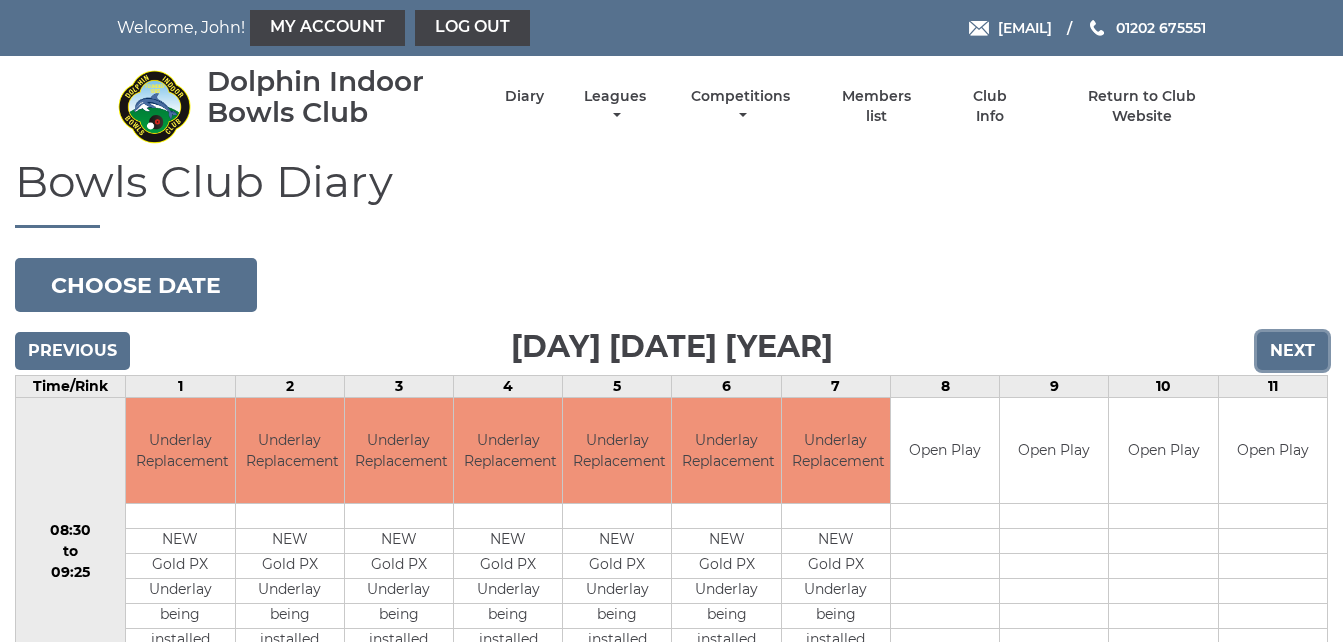 click on "Next" at bounding box center [1292, 351] 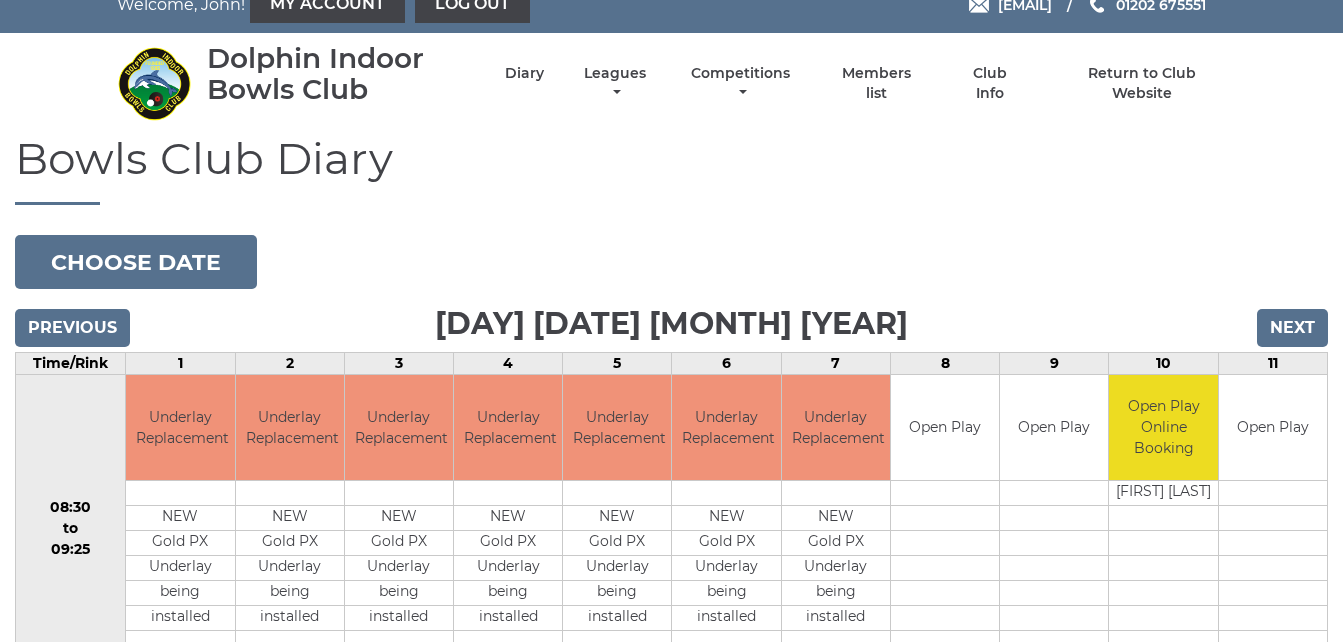 scroll, scrollTop: 0, scrollLeft: 0, axis: both 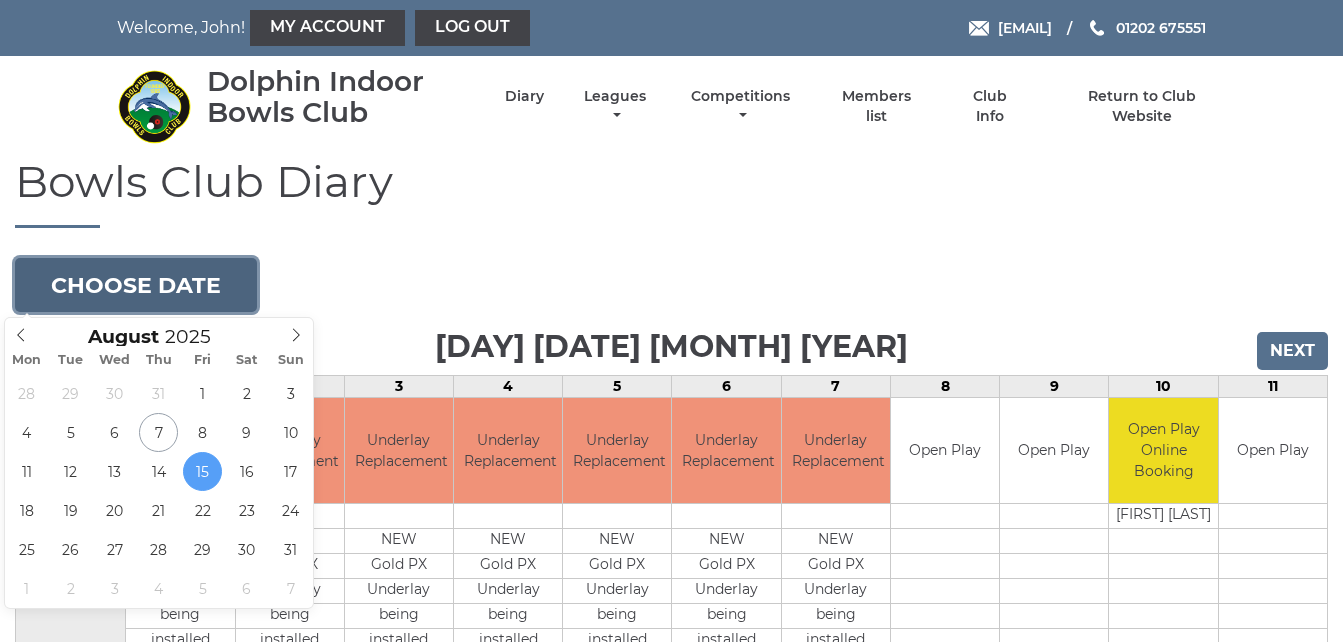 click on "Choose date" at bounding box center (136, 285) 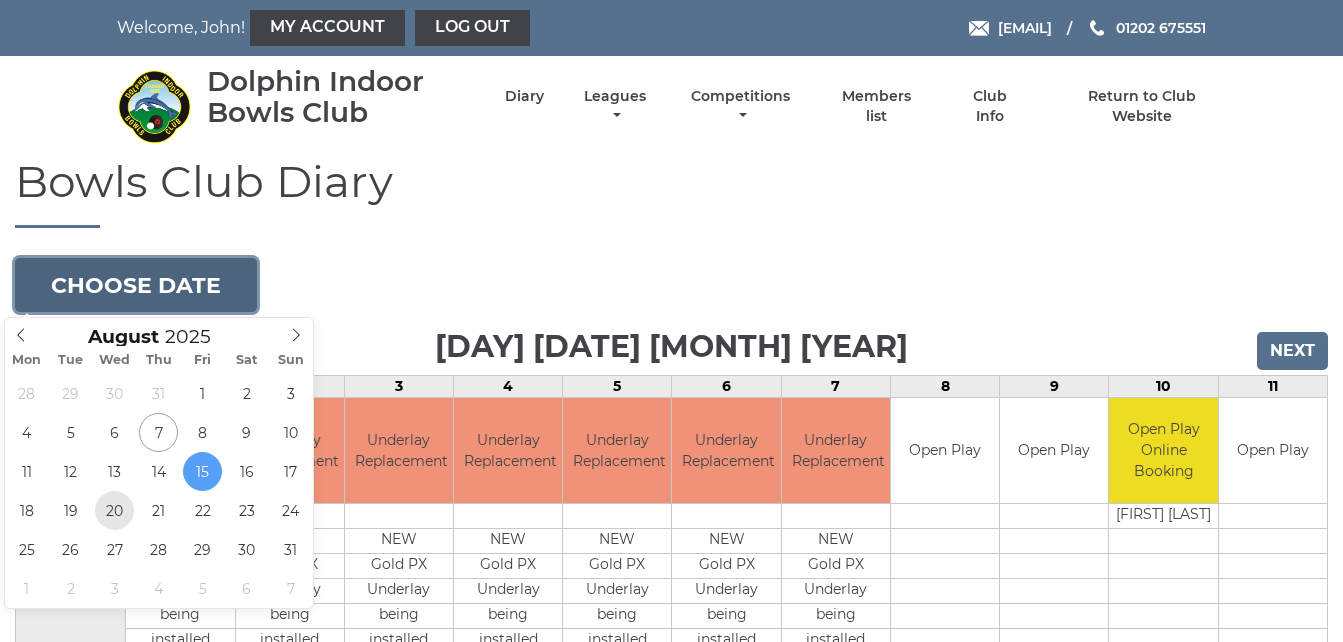type on "2025-08-20" 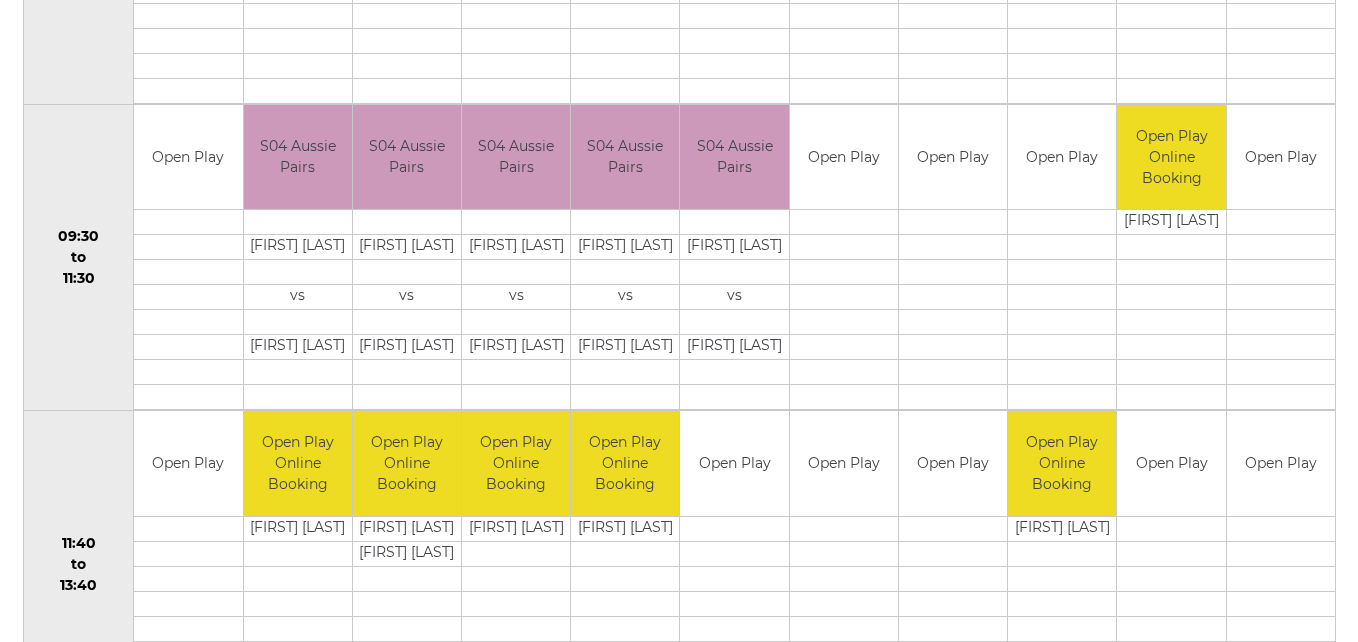 scroll, scrollTop: 760, scrollLeft: 0, axis: vertical 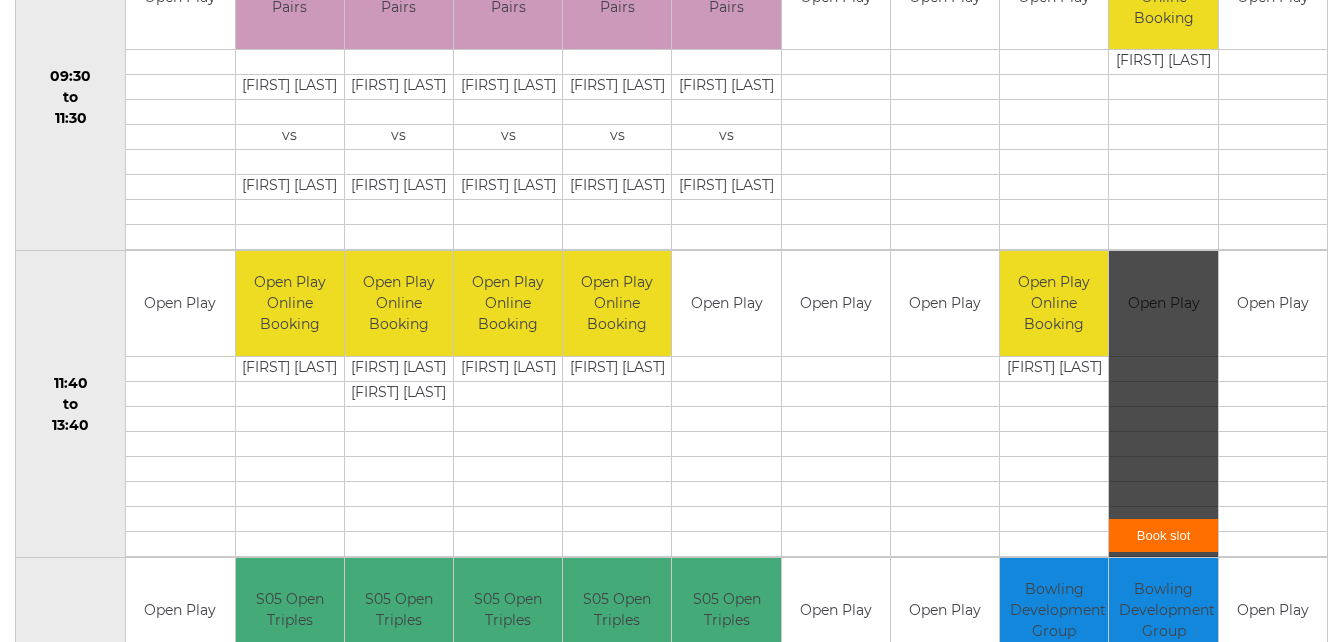 click on "Book slot" at bounding box center [1163, 535] 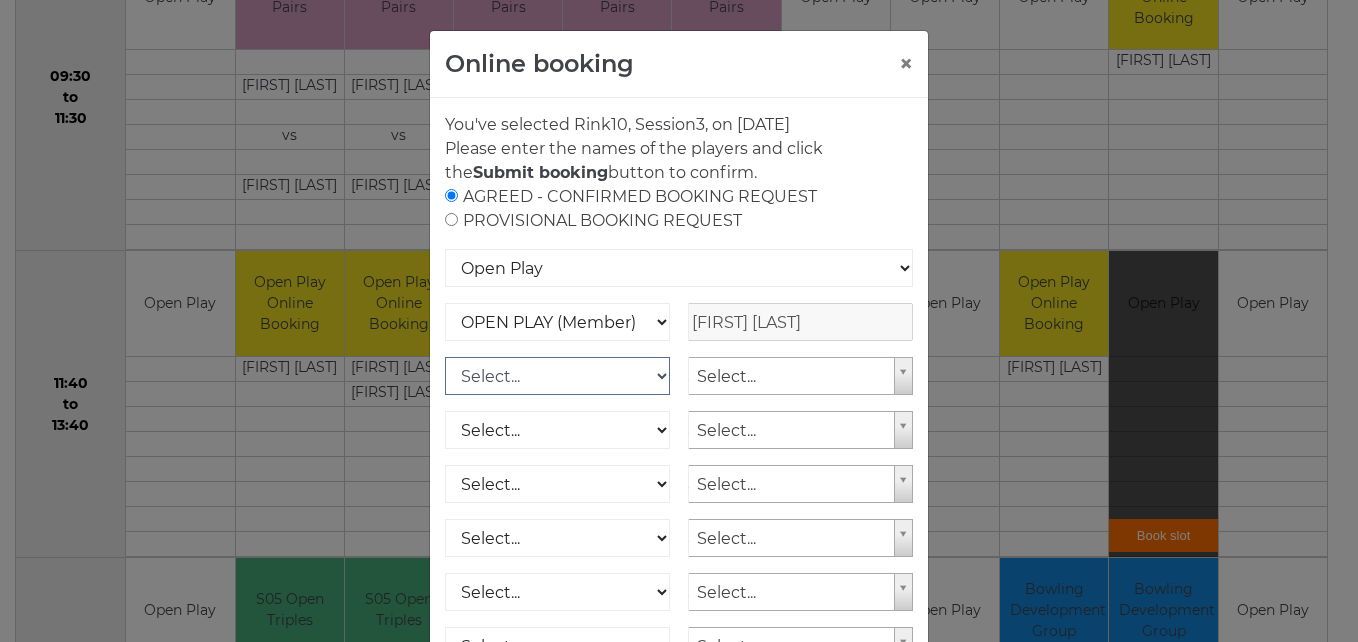 click on "Select... OPEN PLAY (Member) OPEN PLAY (Visitor) OPEN PLAY 1 HOUR (Member) OPEN PLAY 1 HOUR (Visitor) SPOONS (Member) SPOONS (Visitor) 16 - 30 Club (Member) 16 - 30 Club (Visitor) National County (Member) National County (Visitor)" at bounding box center (557, 376) 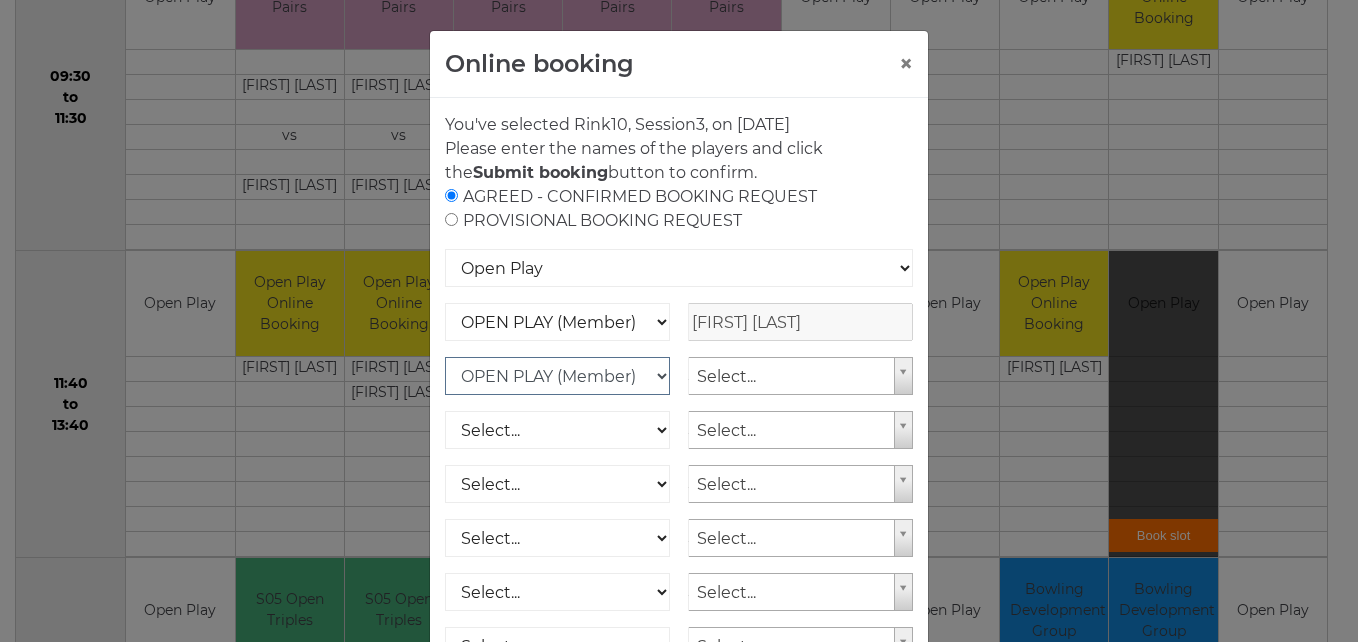 click on "Select... OPEN PLAY (Member) OPEN PLAY (Visitor) OPEN PLAY 1 HOUR (Member) OPEN PLAY 1 HOUR (Visitor) SPOONS (Member) SPOONS (Visitor) 16 - 30 Club (Member) 16 - 30 Club (Visitor) National County (Member) National County (Visitor)" at bounding box center (557, 376) 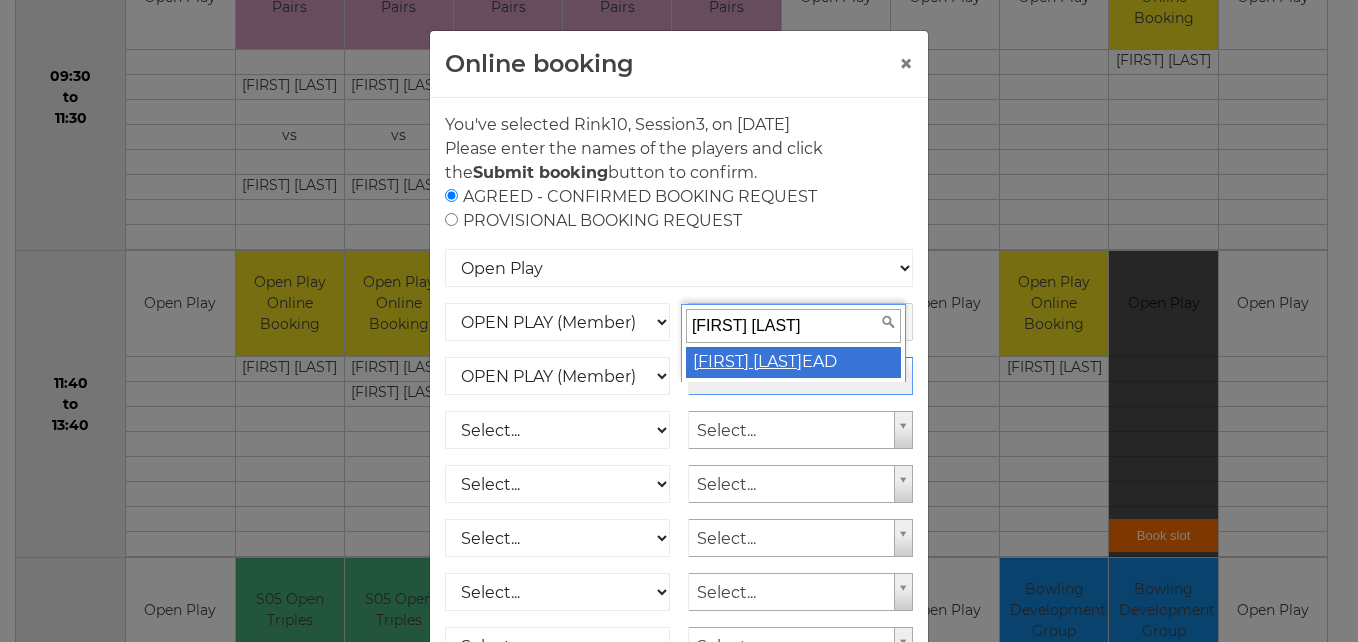 type on "mary h" 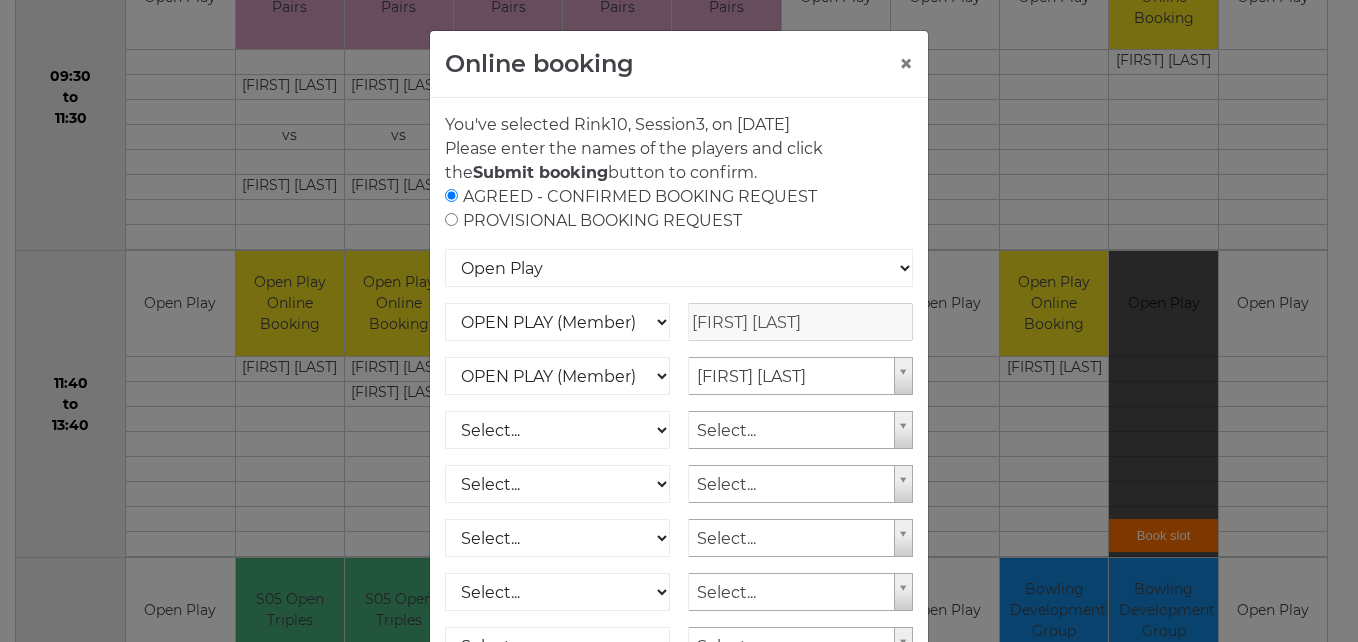 click on "AGREED - CONFIRMED BOOKING REQUEST
PROVISIONAL BOOKING REQUEST" at bounding box center [679, 209] 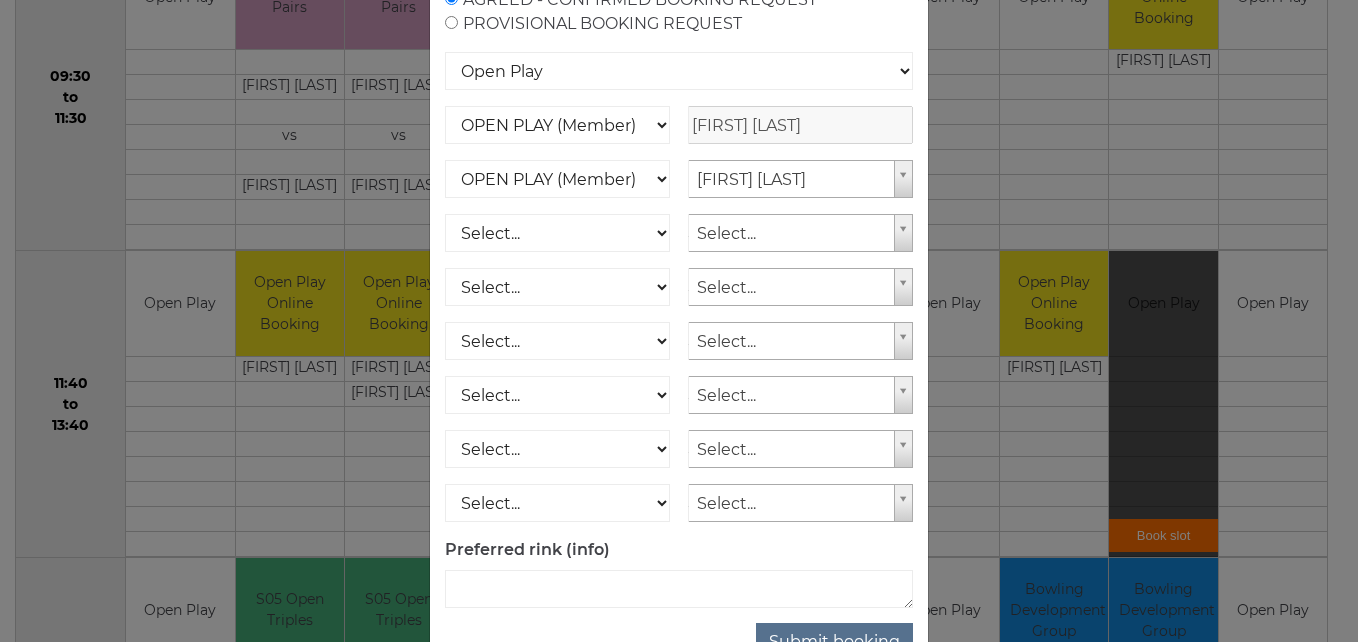 scroll, scrollTop: 286, scrollLeft: 0, axis: vertical 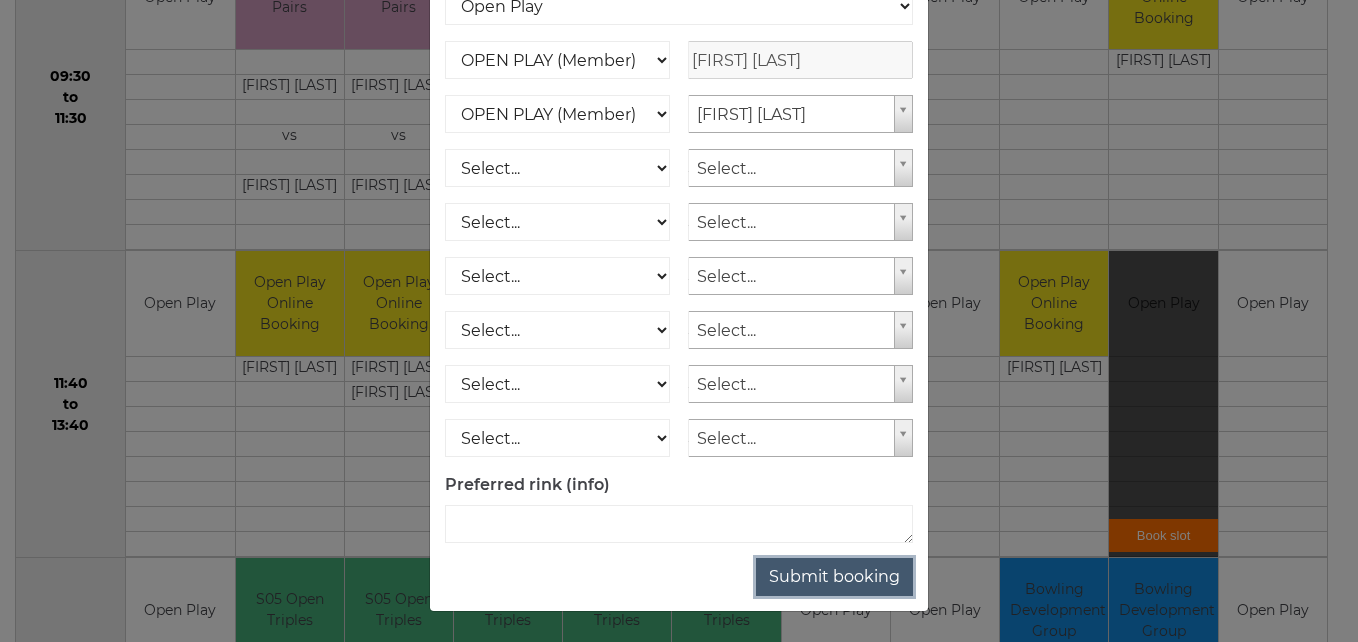 click on "Submit booking" at bounding box center (834, 577) 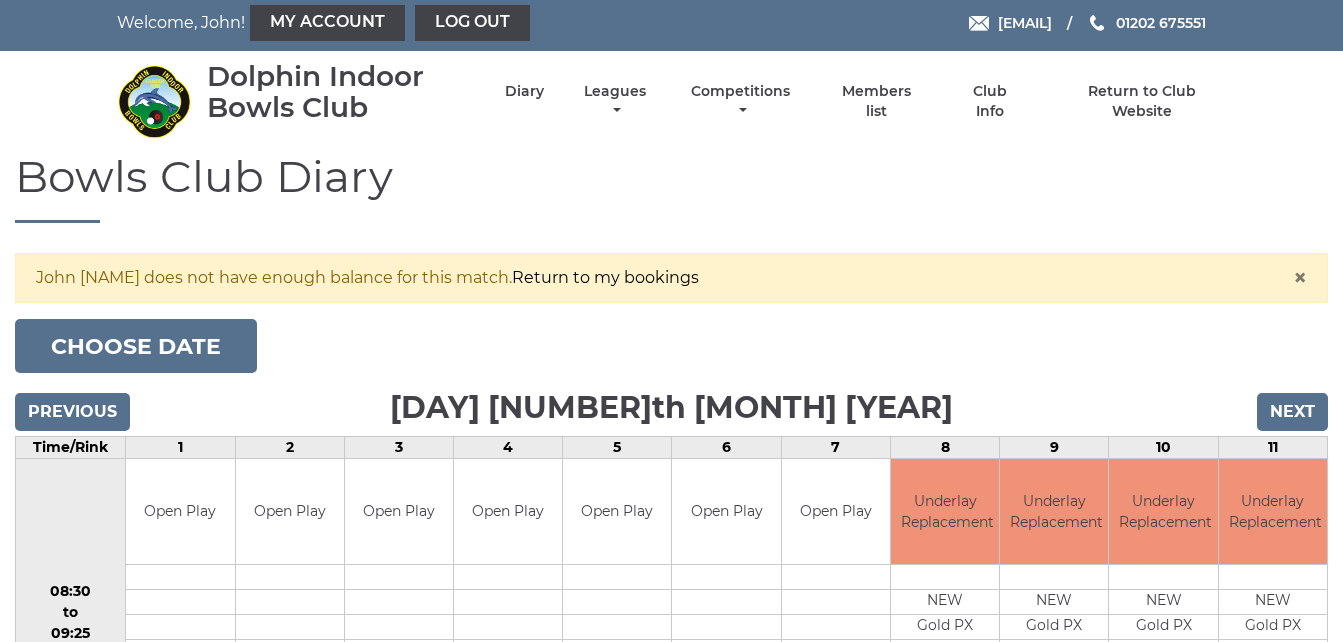 scroll, scrollTop: 0, scrollLeft: 0, axis: both 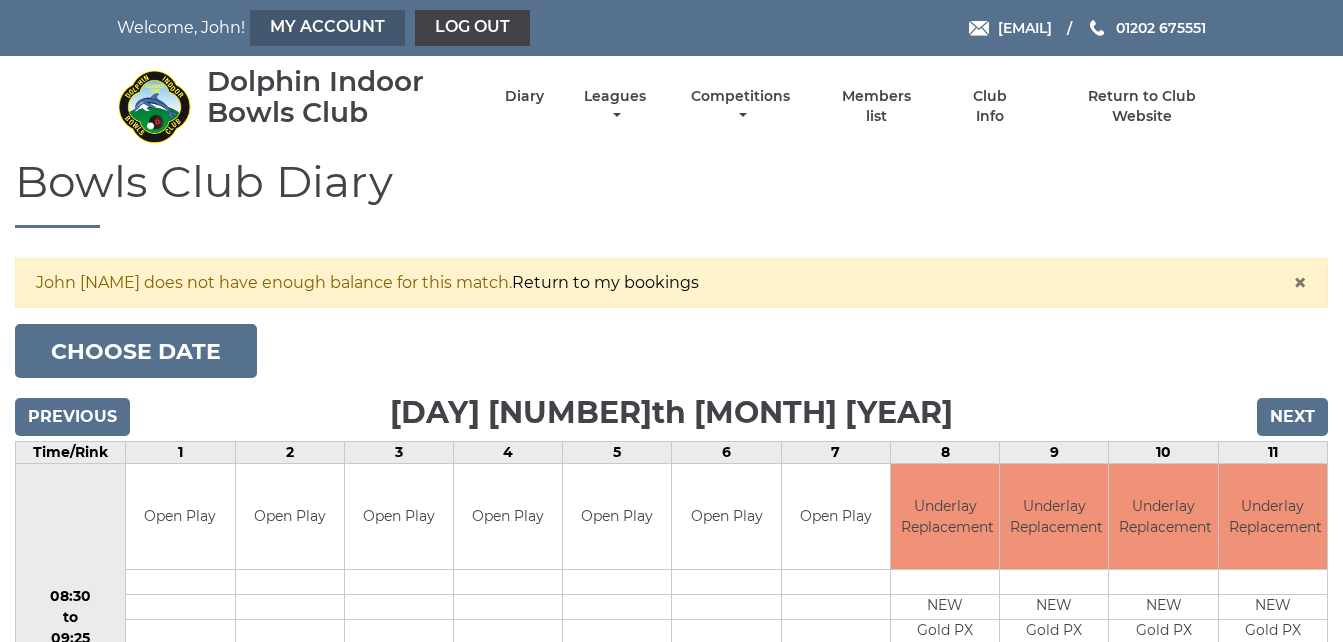 click on "My Account" at bounding box center (327, 28) 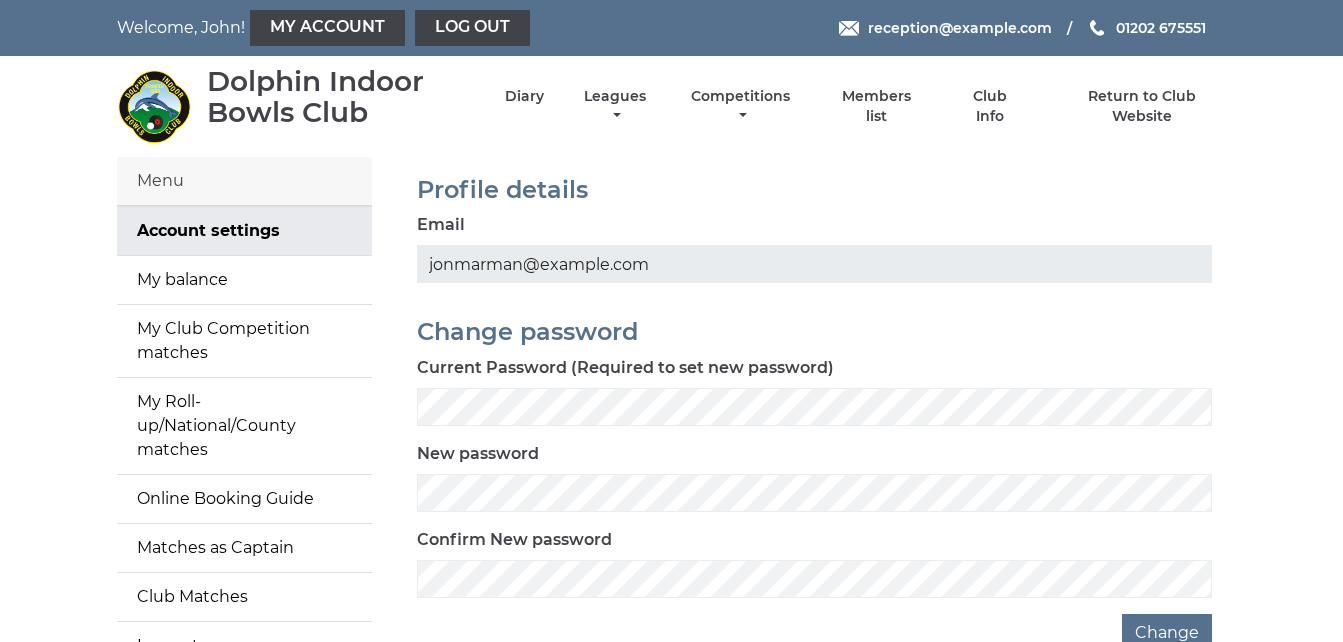 scroll, scrollTop: 0, scrollLeft: 0, axis: both 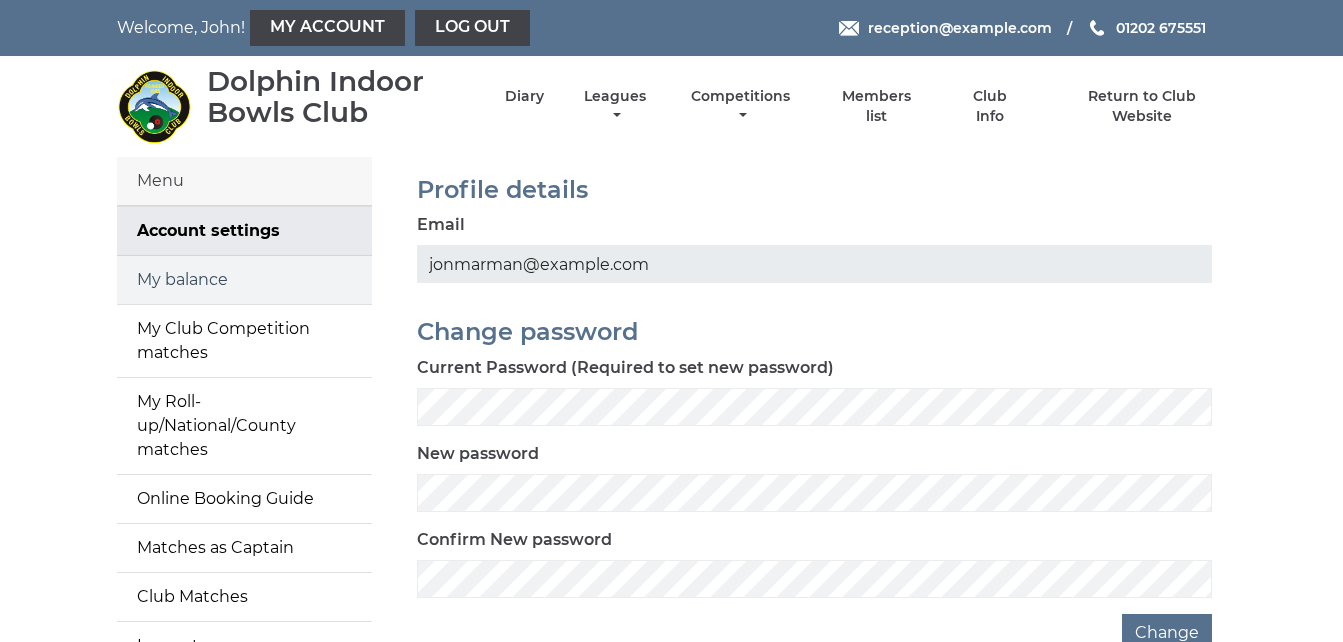 click on "My balance" at bounding box center [244, 280] 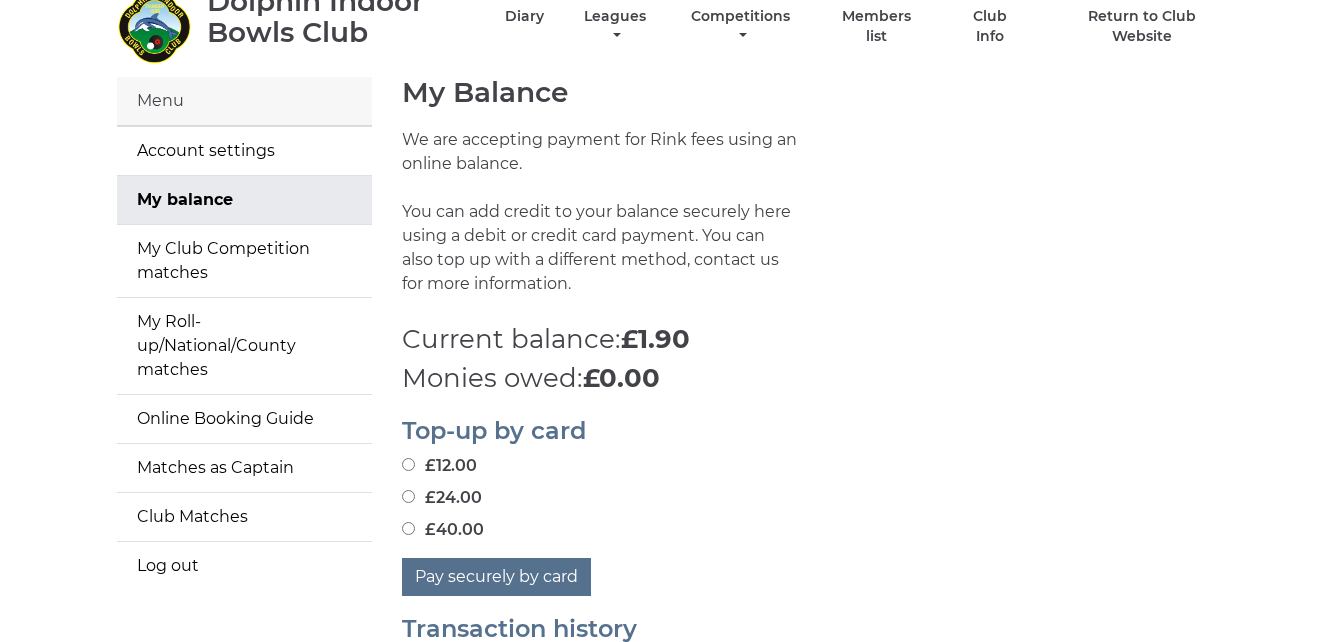 scroll, scrollTop: 120, scrollLeft: 0, axis: vertical 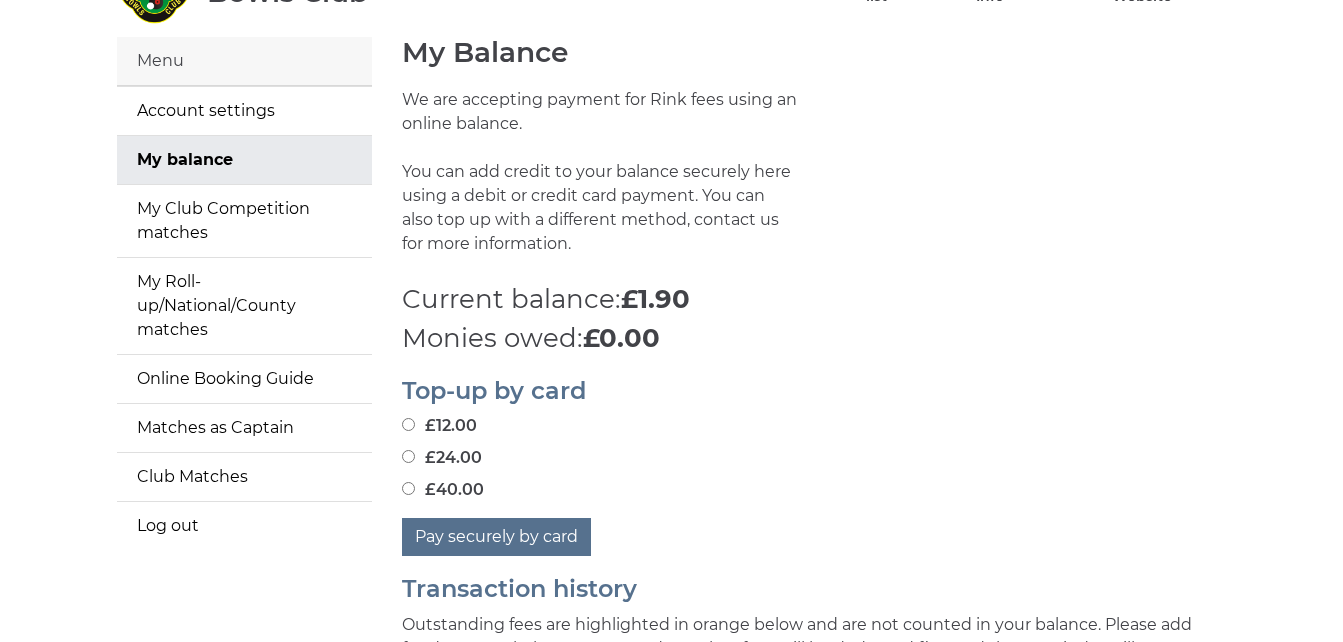 click on "£40.00" at bounding box center [408, 488] 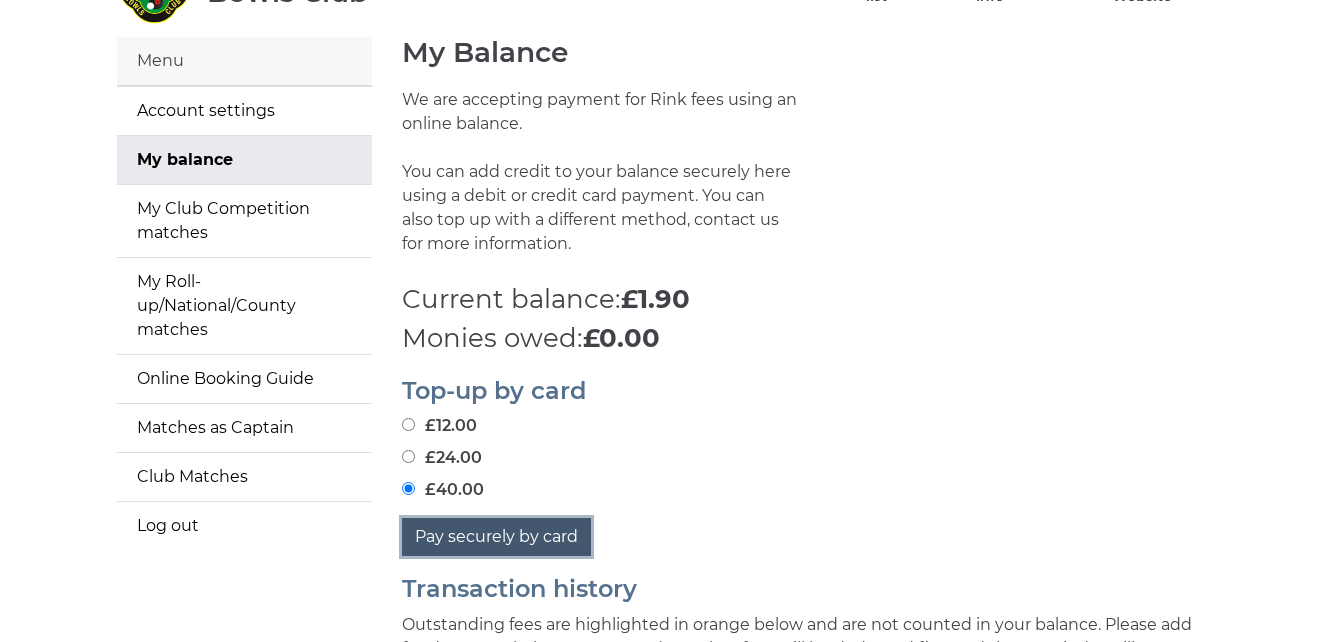 click on "Pay securely by card" at bounding box center [496, 537] 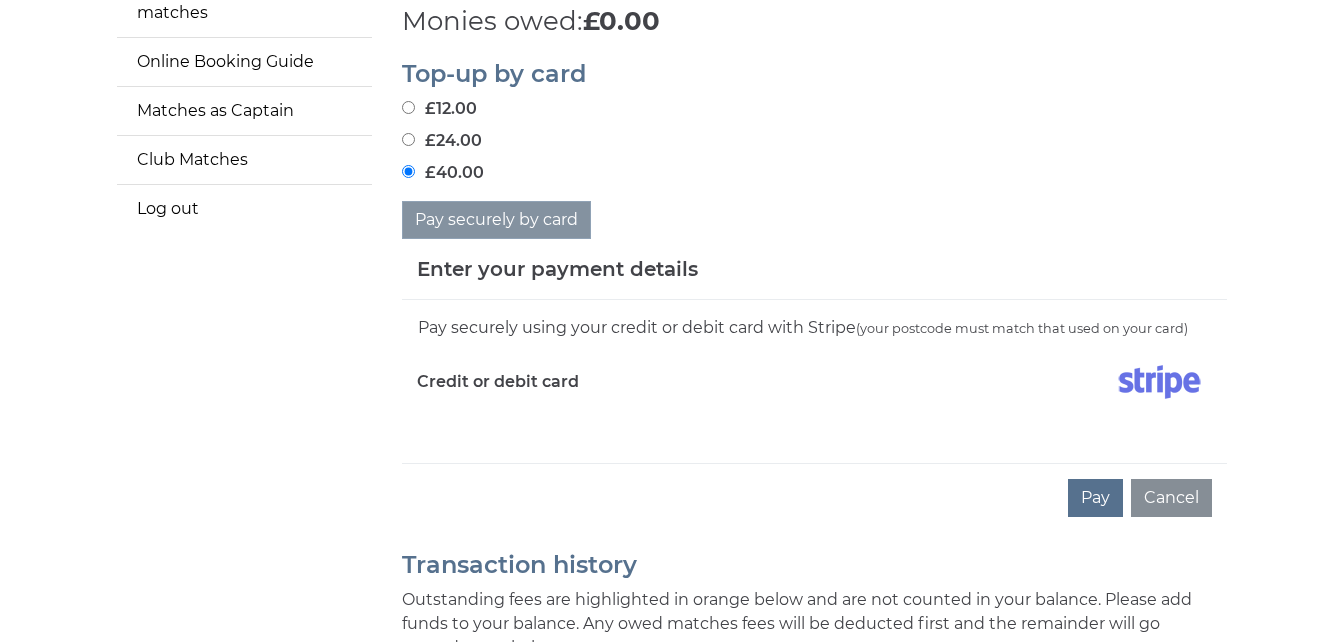 scroll, scrollTop: 440, scrollLeft: 0, axis: vertical 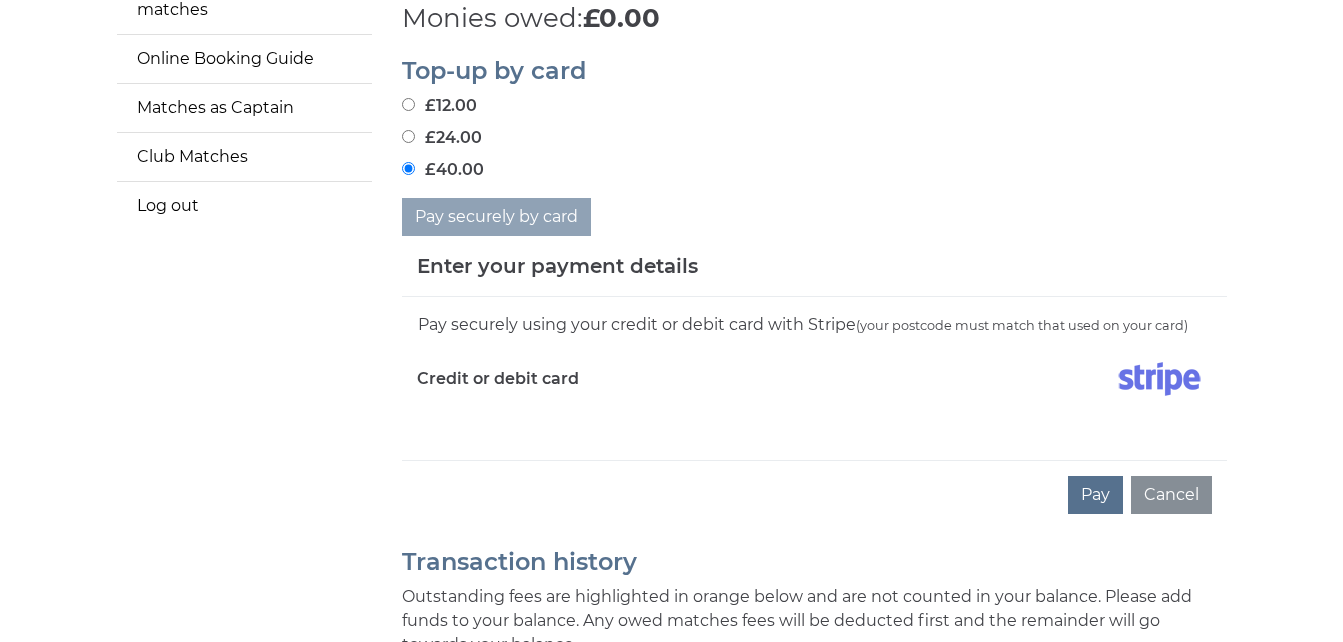 click on "Pay securely by card" at bounding box center (814, 217) 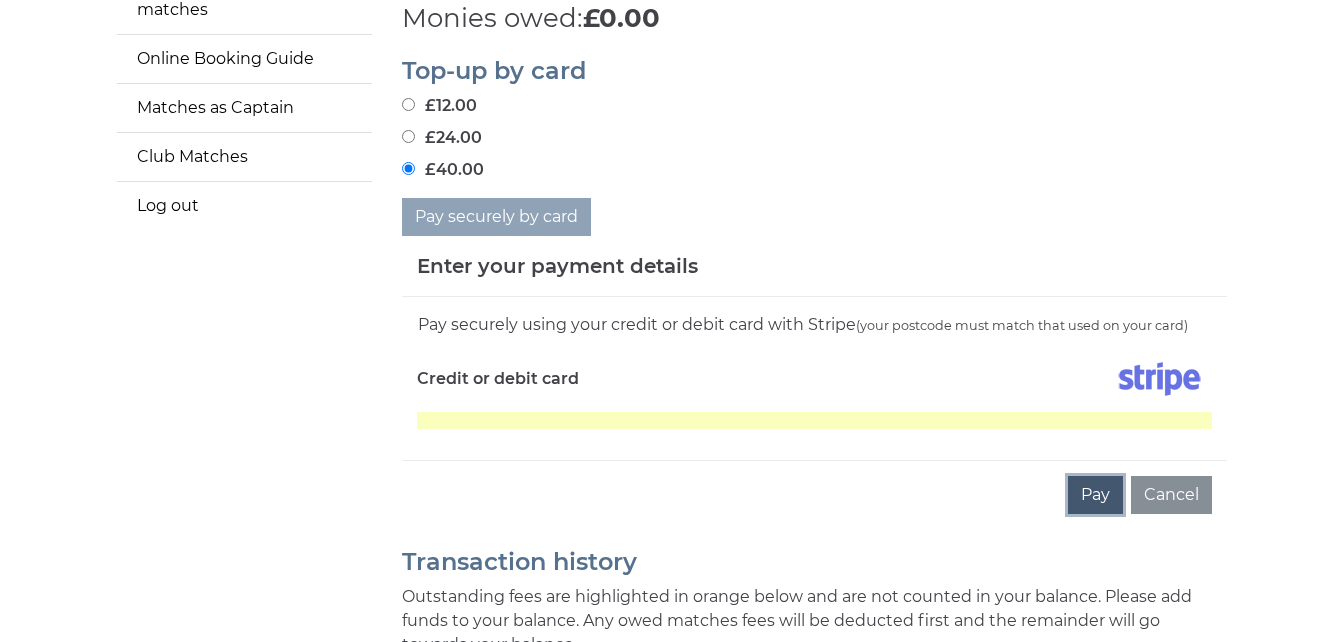 click on "Pay" at bounding box center [1095, 495] 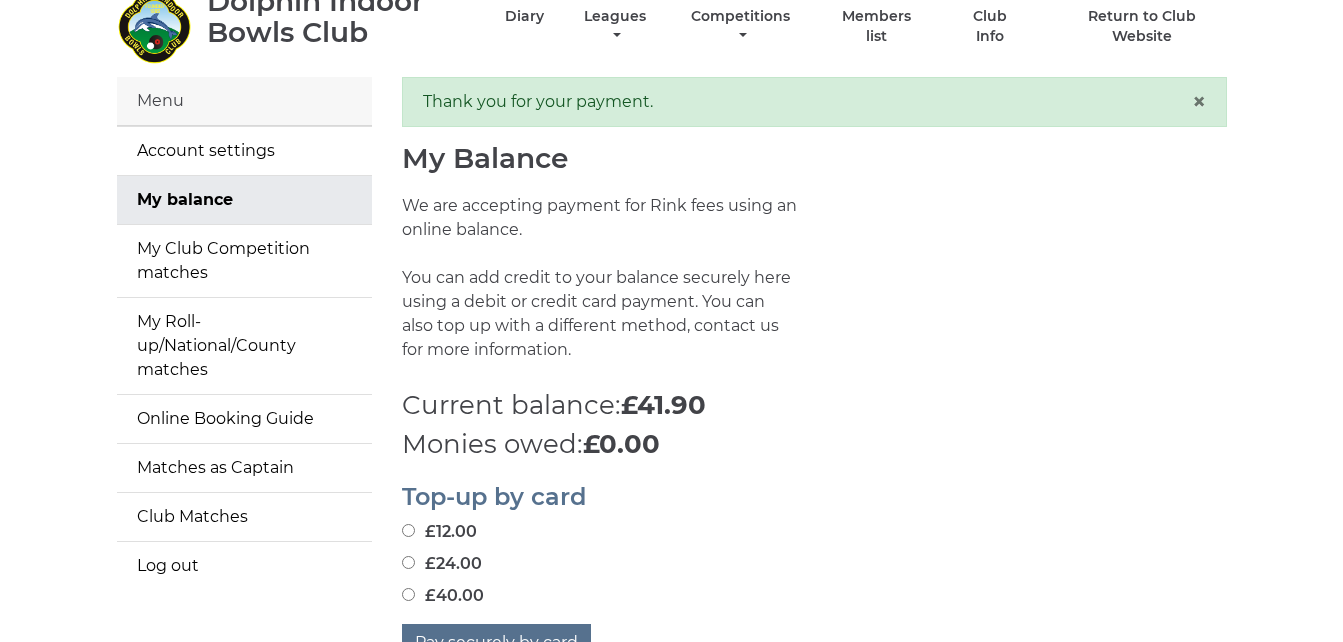 scroll, scrollTop: 0, scrollLeft: 0, axis: both 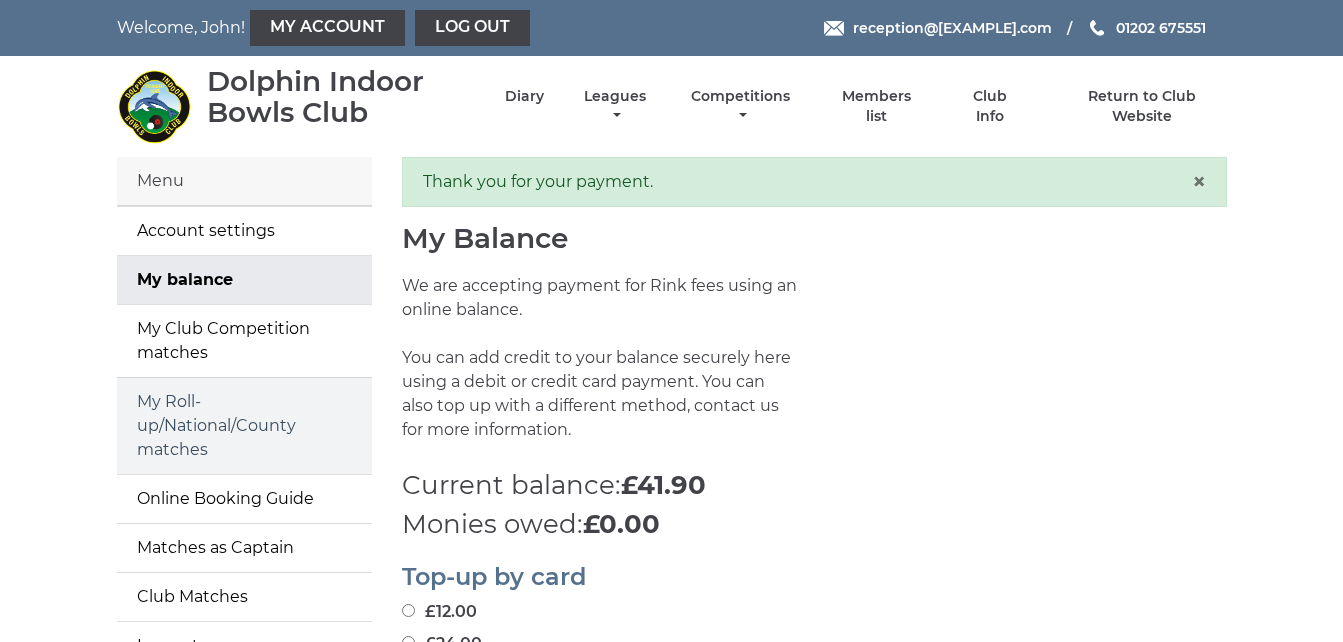 click on "My Roll-up/National/County matches" at bounding box center (244, 426) 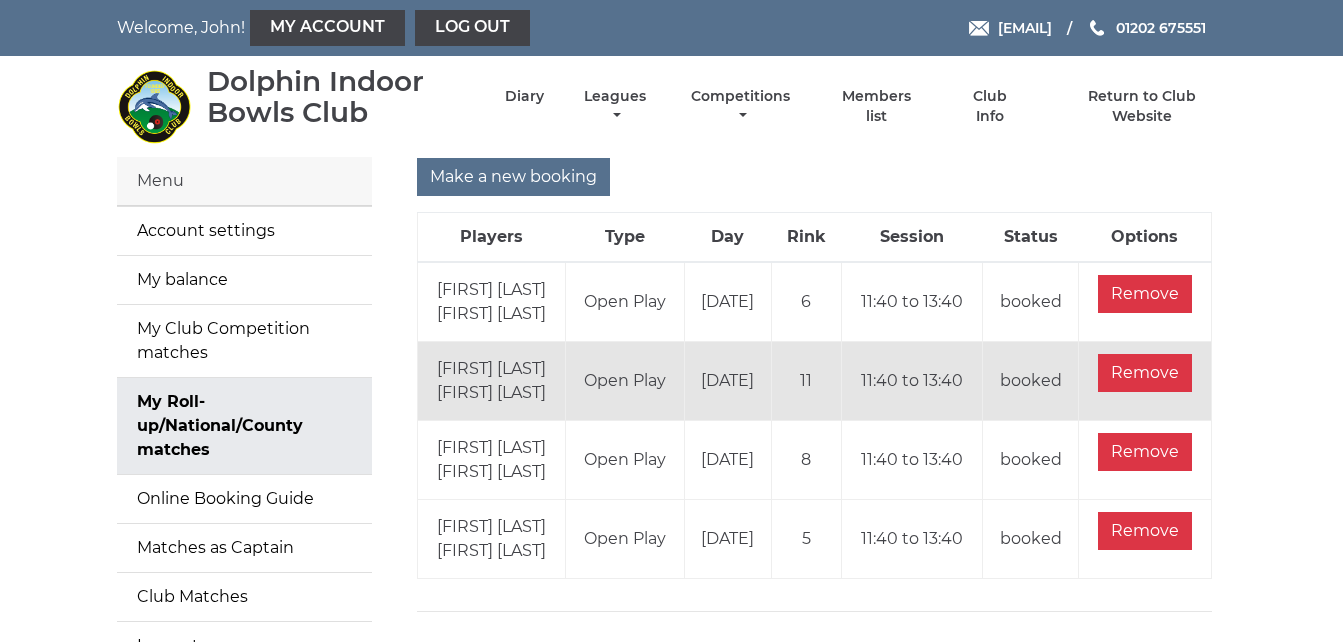 scroll, scrollTop: 0, scrollLeft: 0, axis: both 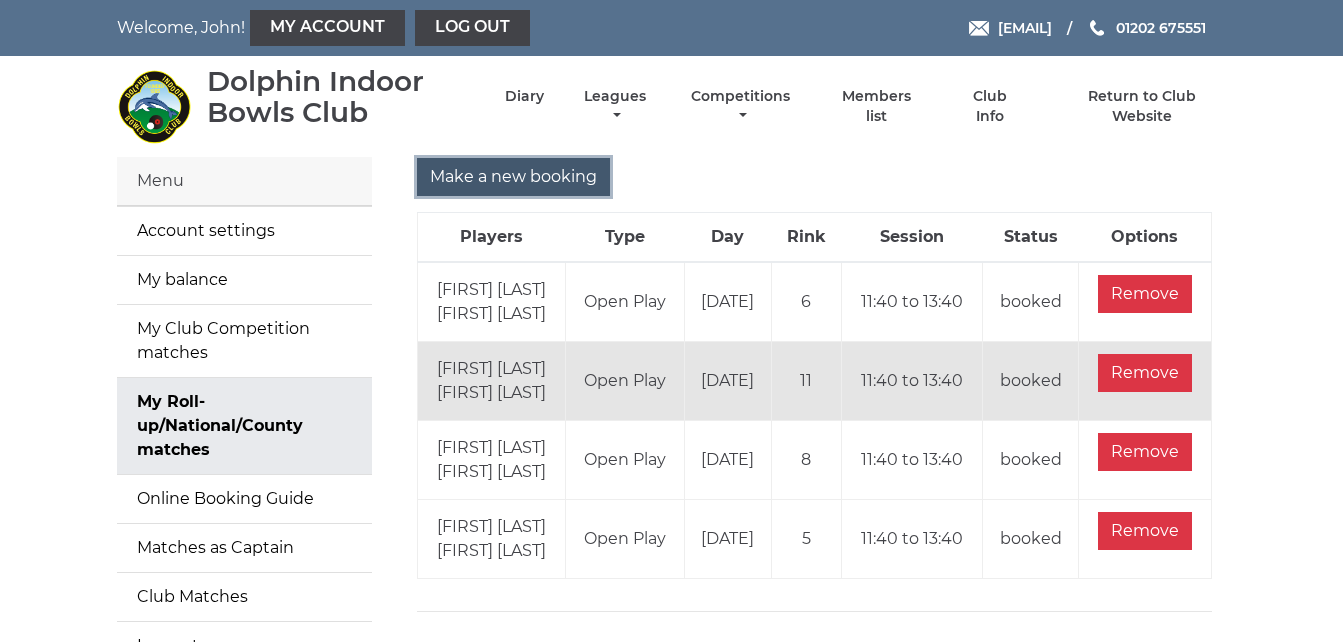 click on "Make a new booking" at bounding box center (513, 177) 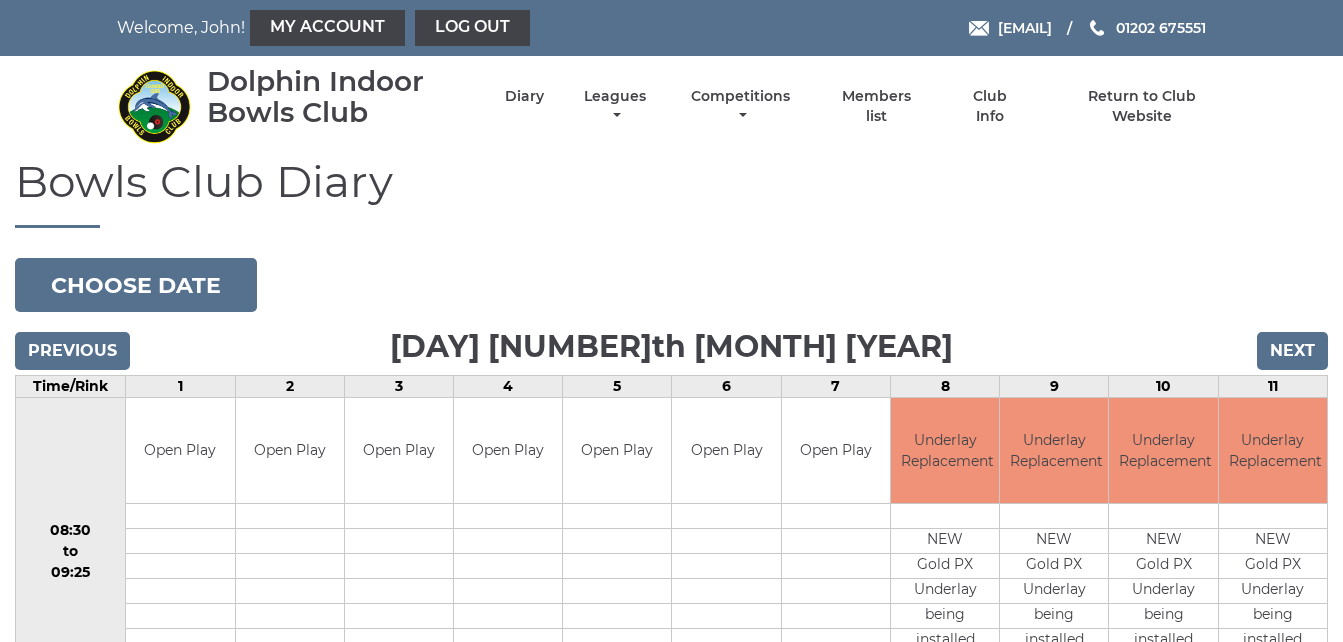 scroll, scrollTop: 0, scrollLeft: 0, axis: both 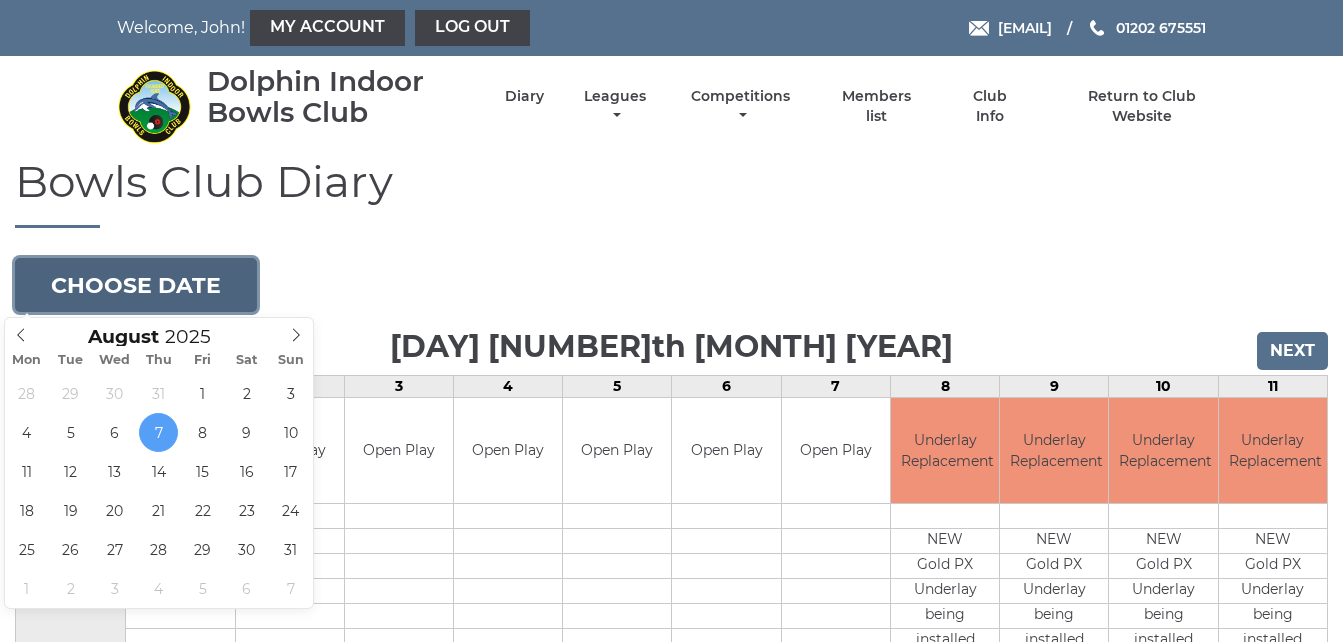 click on "Choose date" at bounding box center [136, 285] 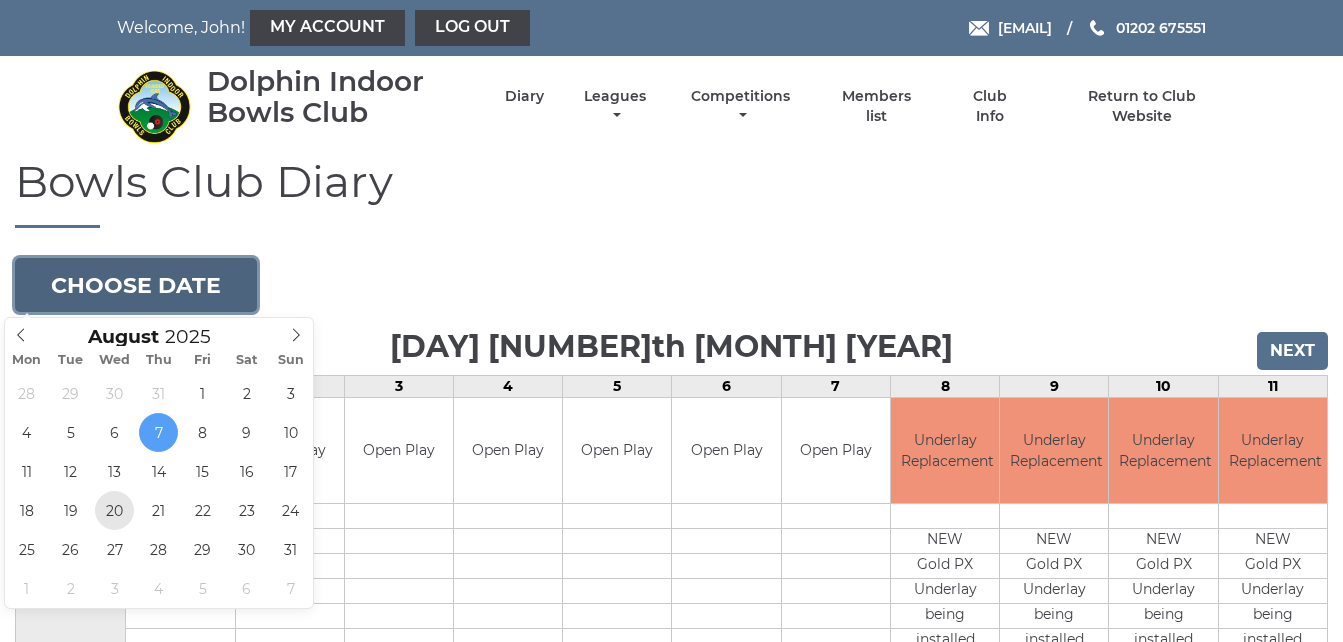type on "2025-08-20" 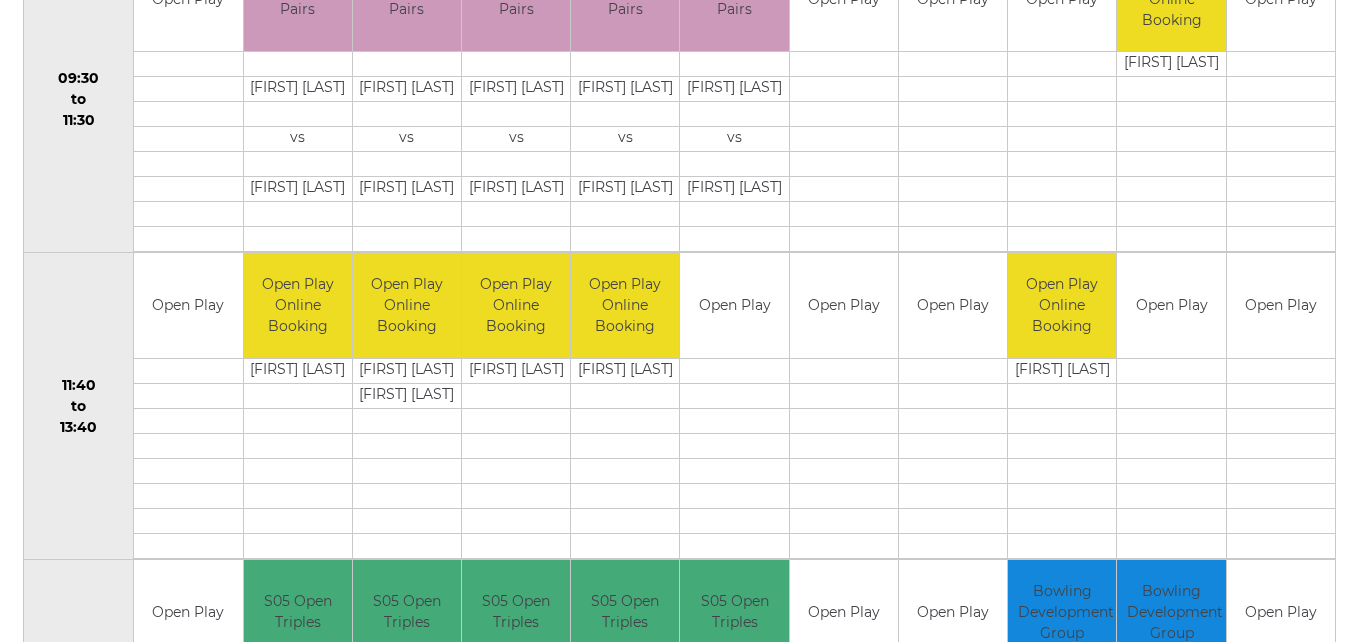 scroll, scrollTop: 760, scrollLeft: 0, axis: vertical 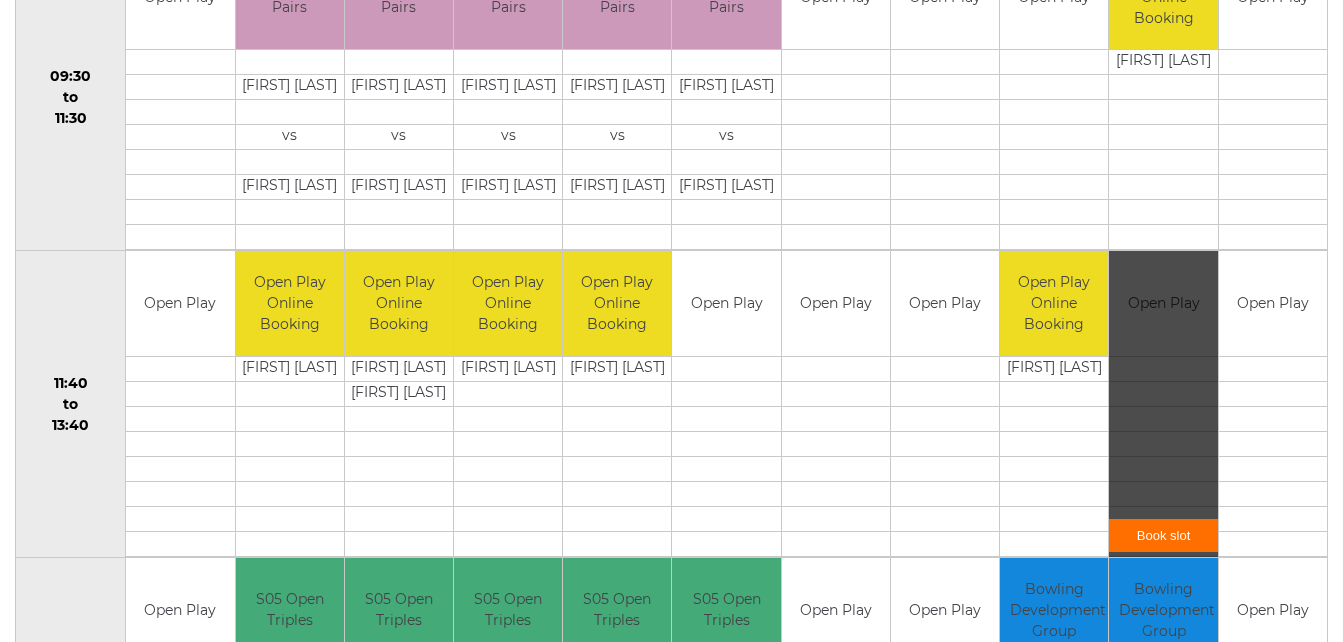 click on "Book slot" at bounding box center (1163, 535) 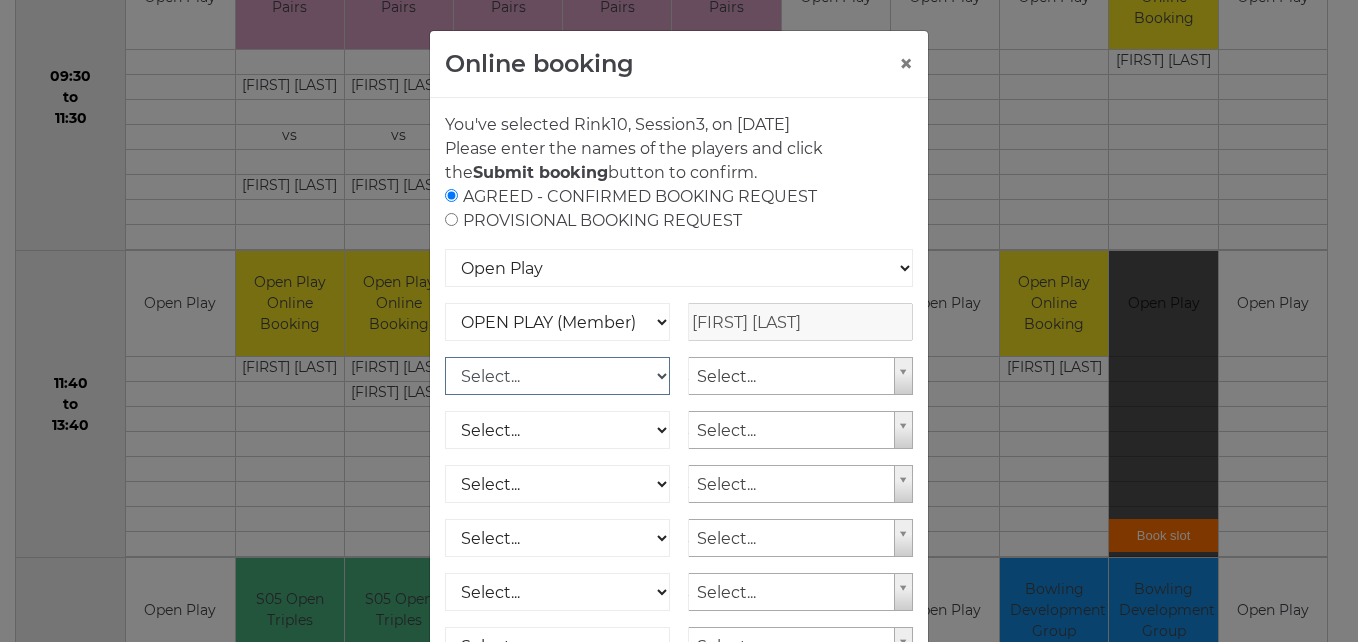 click on "Select... OPEN PLAY (Member) OPEN PLAY (Visitor) OPEN PLAY 1 HOUR (Member) OPEN PLAY 1 HOUR (Visitor) SPOONS (Member) SPOONS (Visitor) 16 - 30 Club (Member) 16 - 30 Club (Visitor) National County (Member) National County (Visitor)" at bounding box center [557, 376] 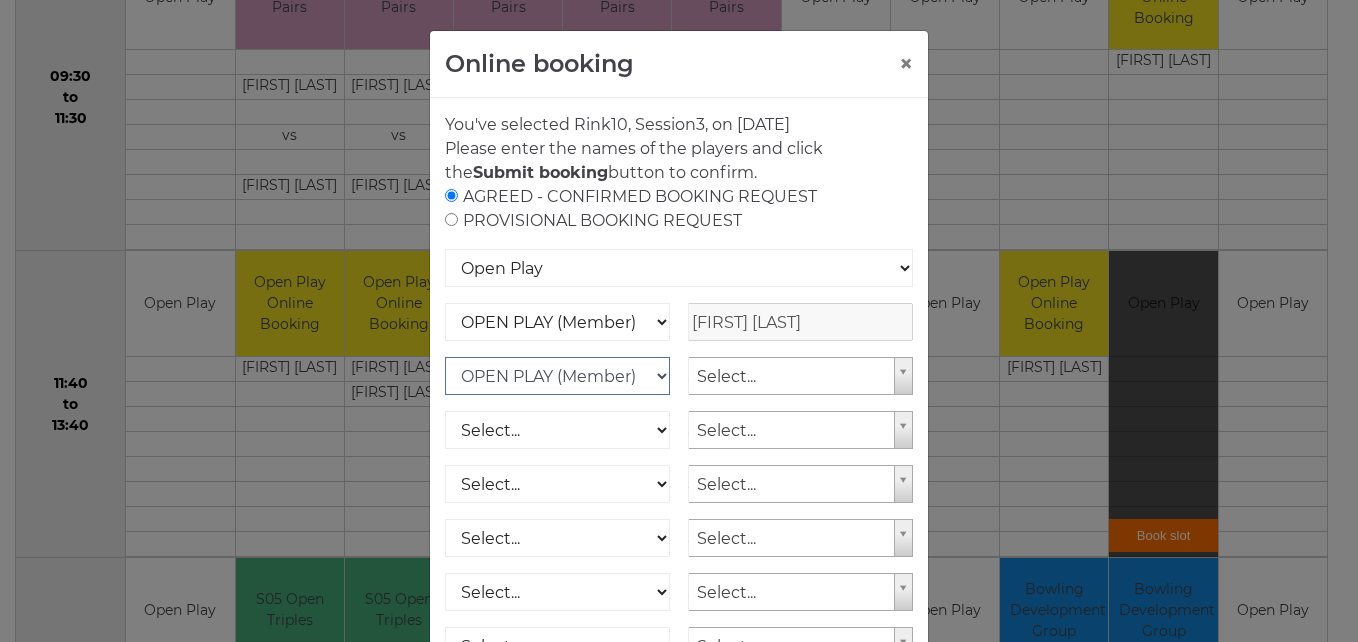 click on "Select... OPEN PLAY (Member) OPEN PLAY (Visitor) OPEN PLAY 1 HOUR (Member) OPEN PLAY 1 HOUR (Visitor) SPOONS (Member) SPOONS (Visitor) 16 - 30 Club (Member) 16 - 30 Club (Visitor) National County (Member) National County (Visitor)" at bounding box center [557, 376] 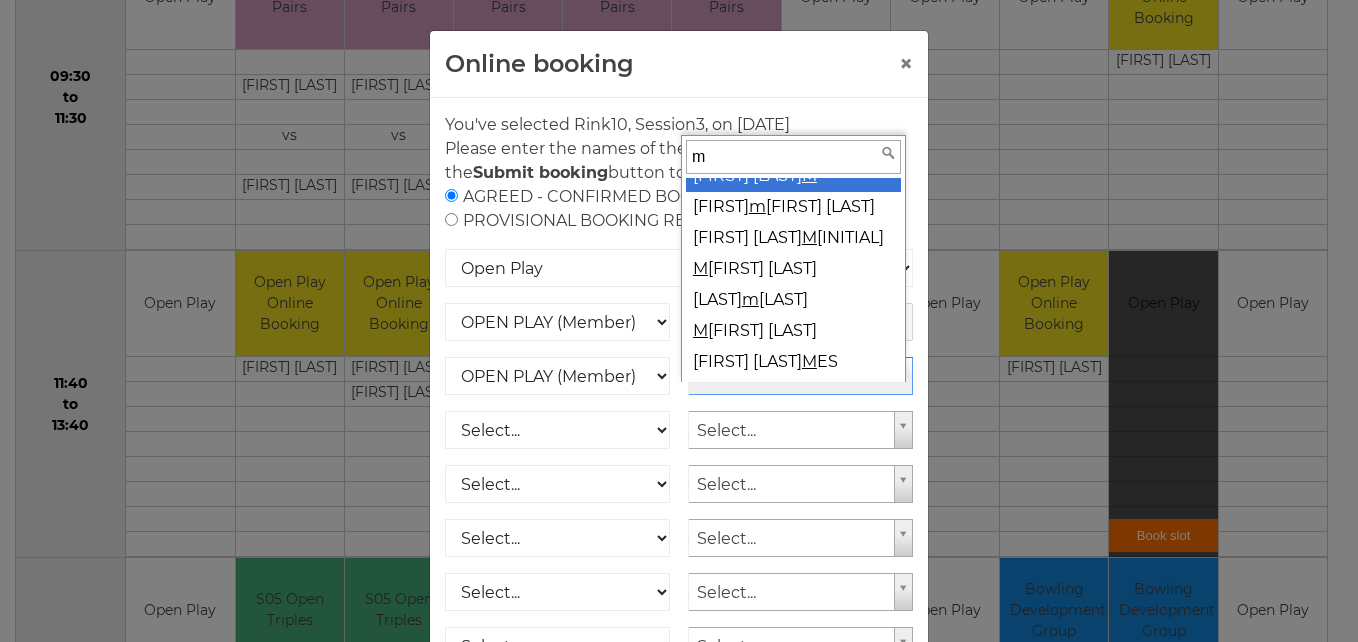 scroll, scrollTop: 0, scrollLeft: 0, axis: both 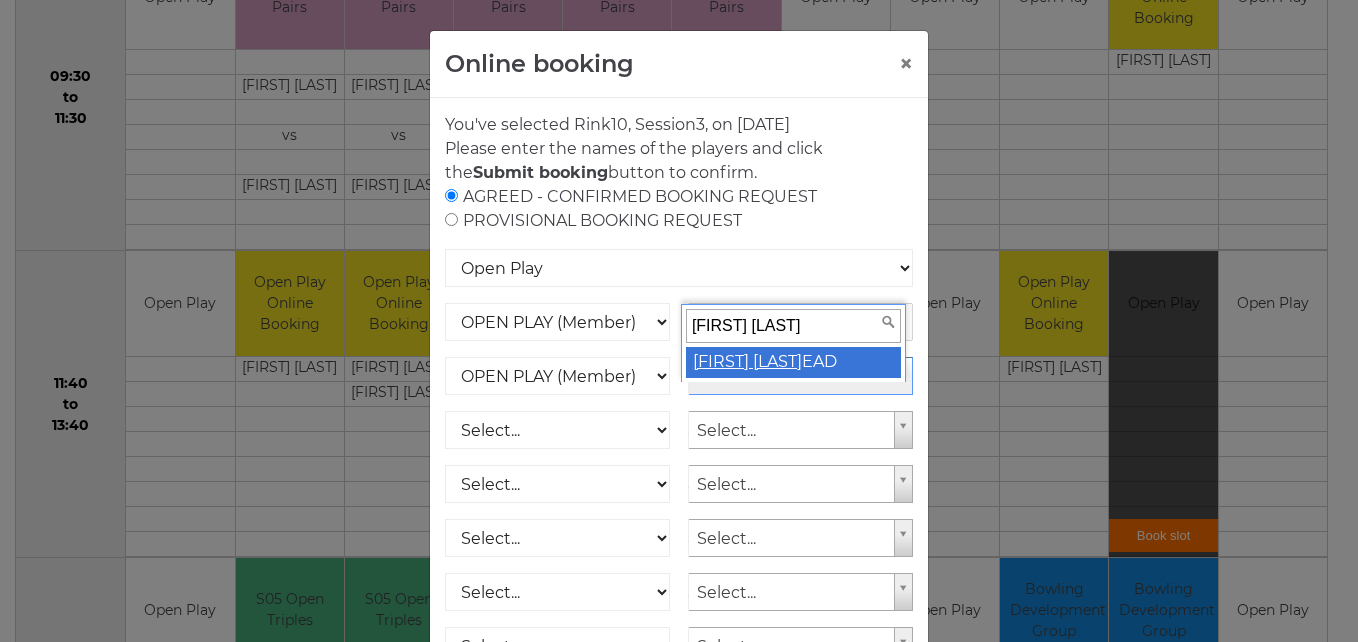 type on "mary h" 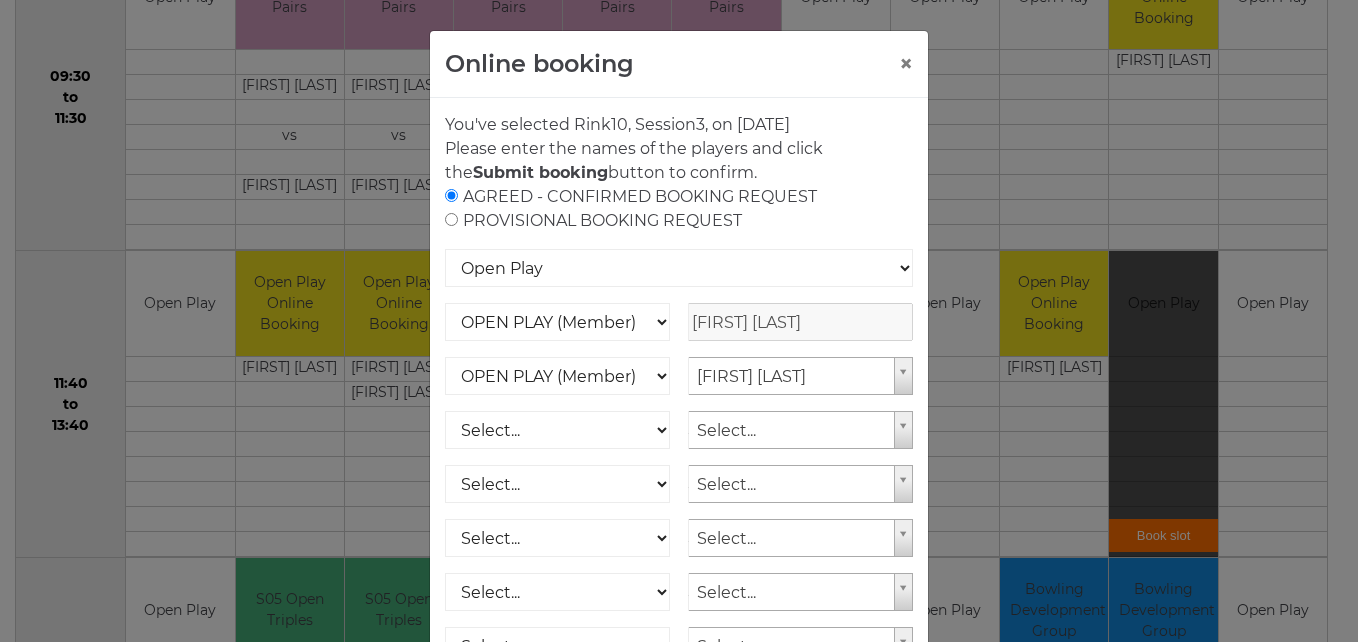 click on "AGREED - CONFIRMED BOOKING REQUEST
PROVISIONAL BOOKING REQUEST
Open Play National Competition - Singles
National Competition - Pairs
National Competition - Triples John HEAD" at bounding box center (679, 495) 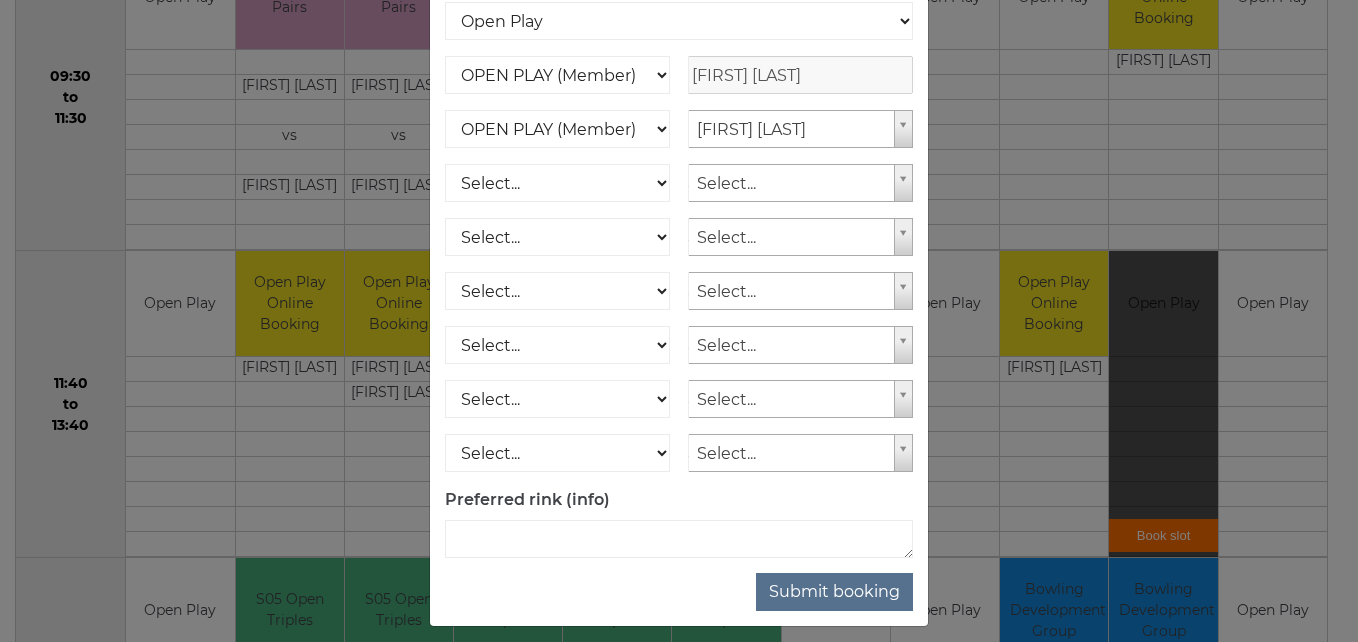 scroll, scrollTop: 286, scrollLeft: 0, axis: vertical 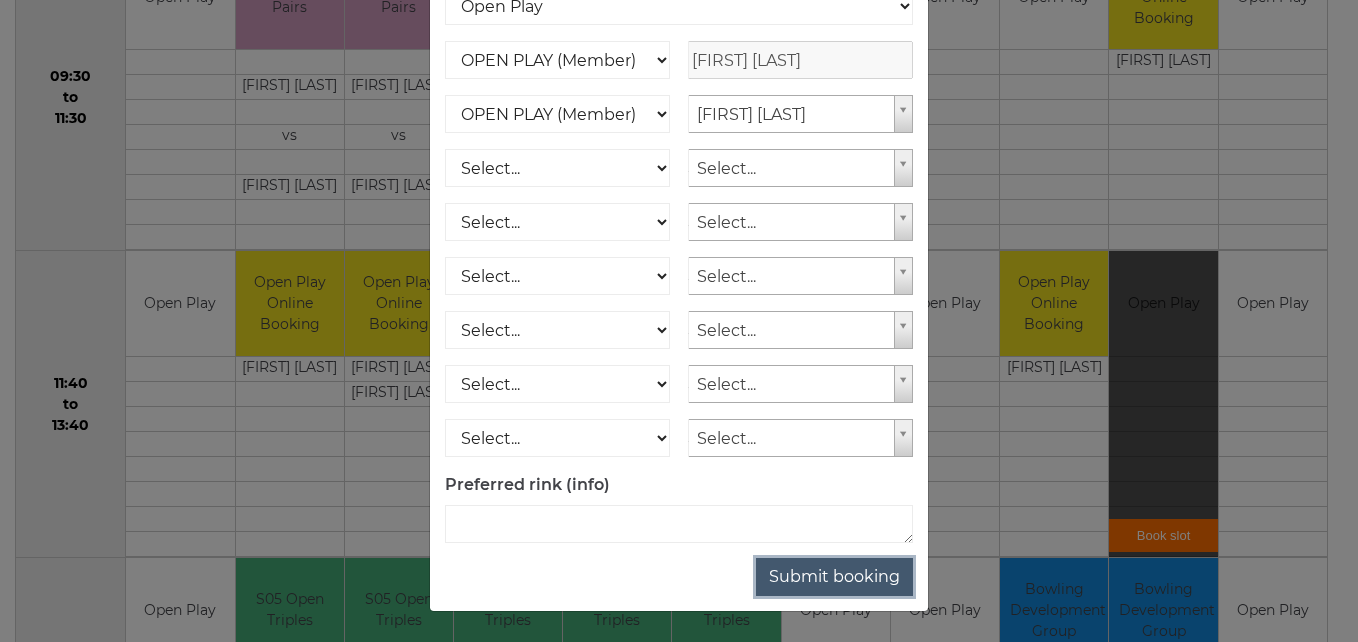 click on "Submit booking" at bounding box center (834, 577) 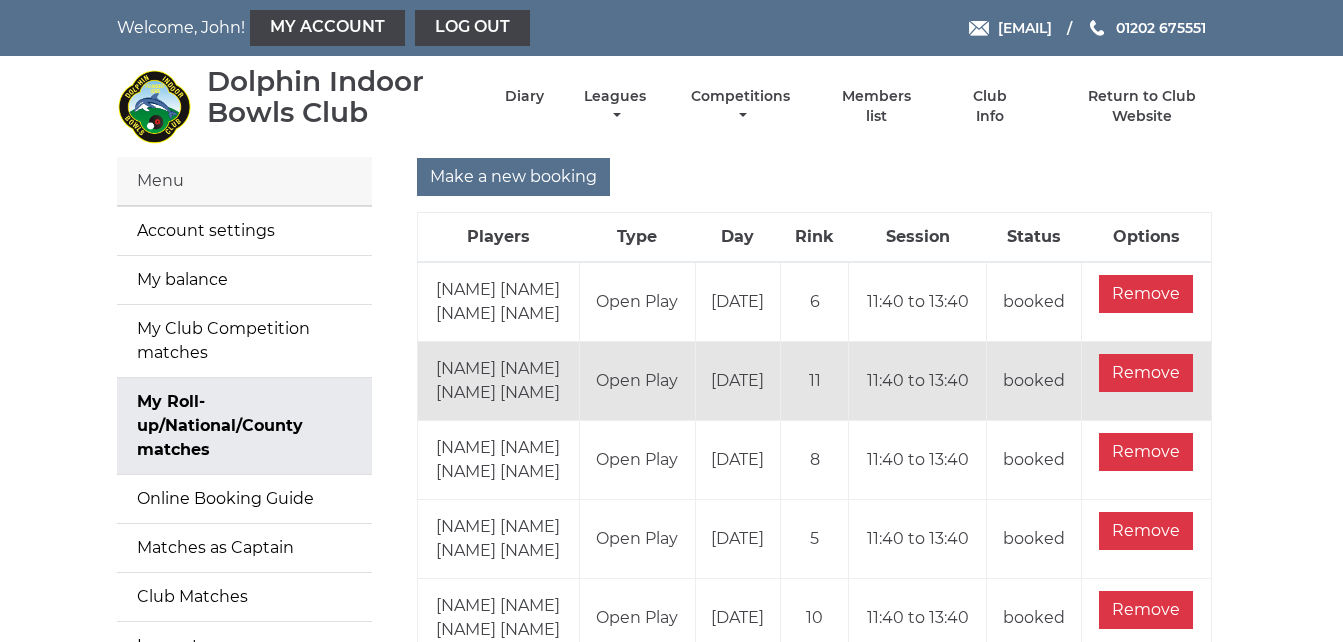 scroll, scrollTop: 0, scrollLeft: 0, axis: both 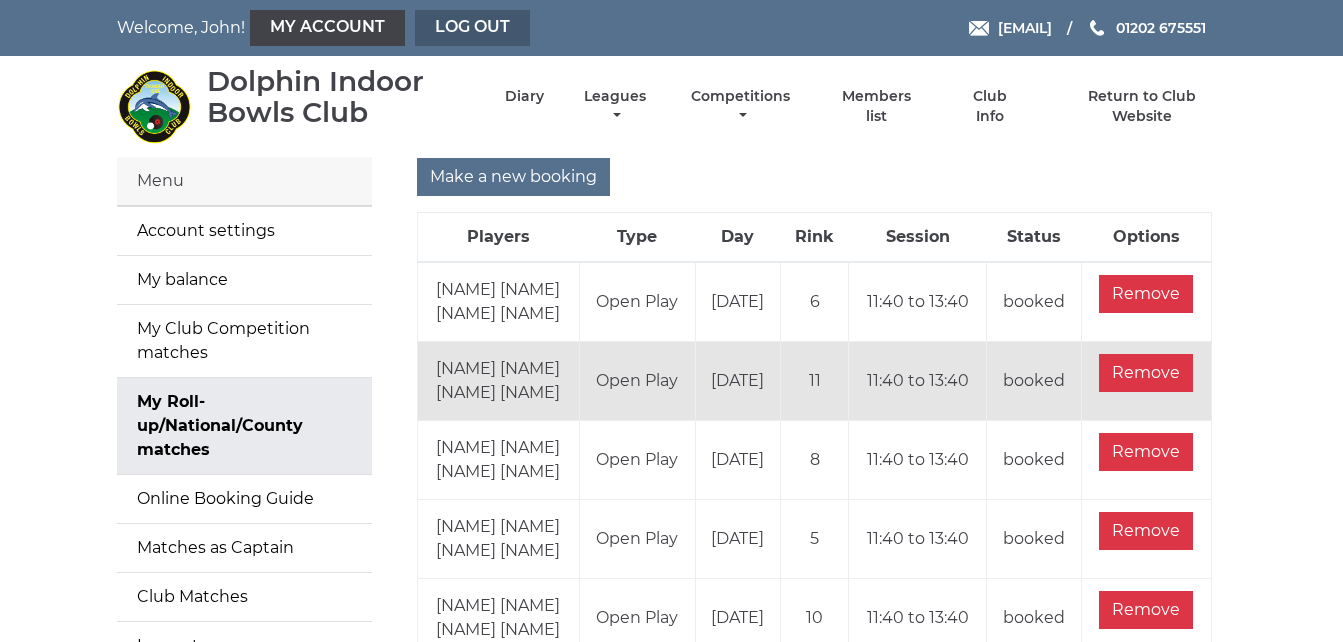 click on "Log out" at bounding box center (472, 28) 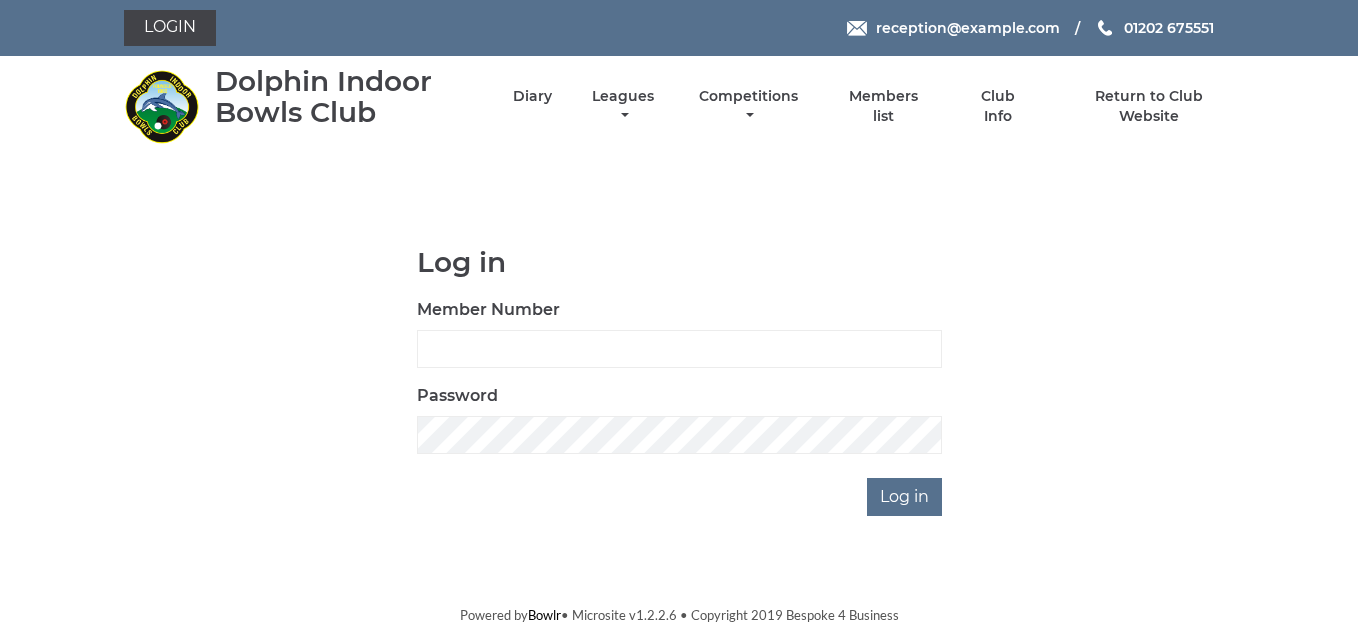 scroll, scrollTop: 0, scrollLeft: 0, axis: both 